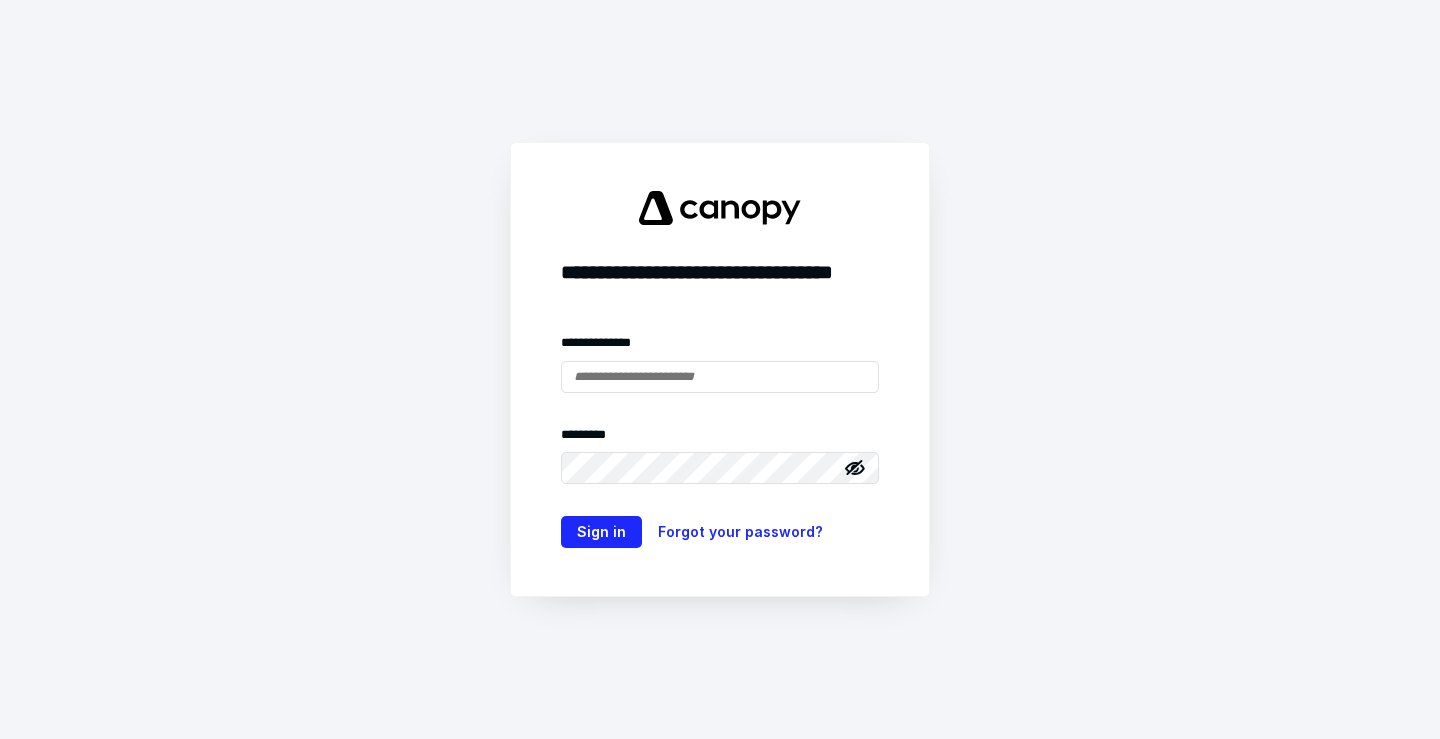 scroll, scrollTop: 0, scrollLeft: 0, axis: both 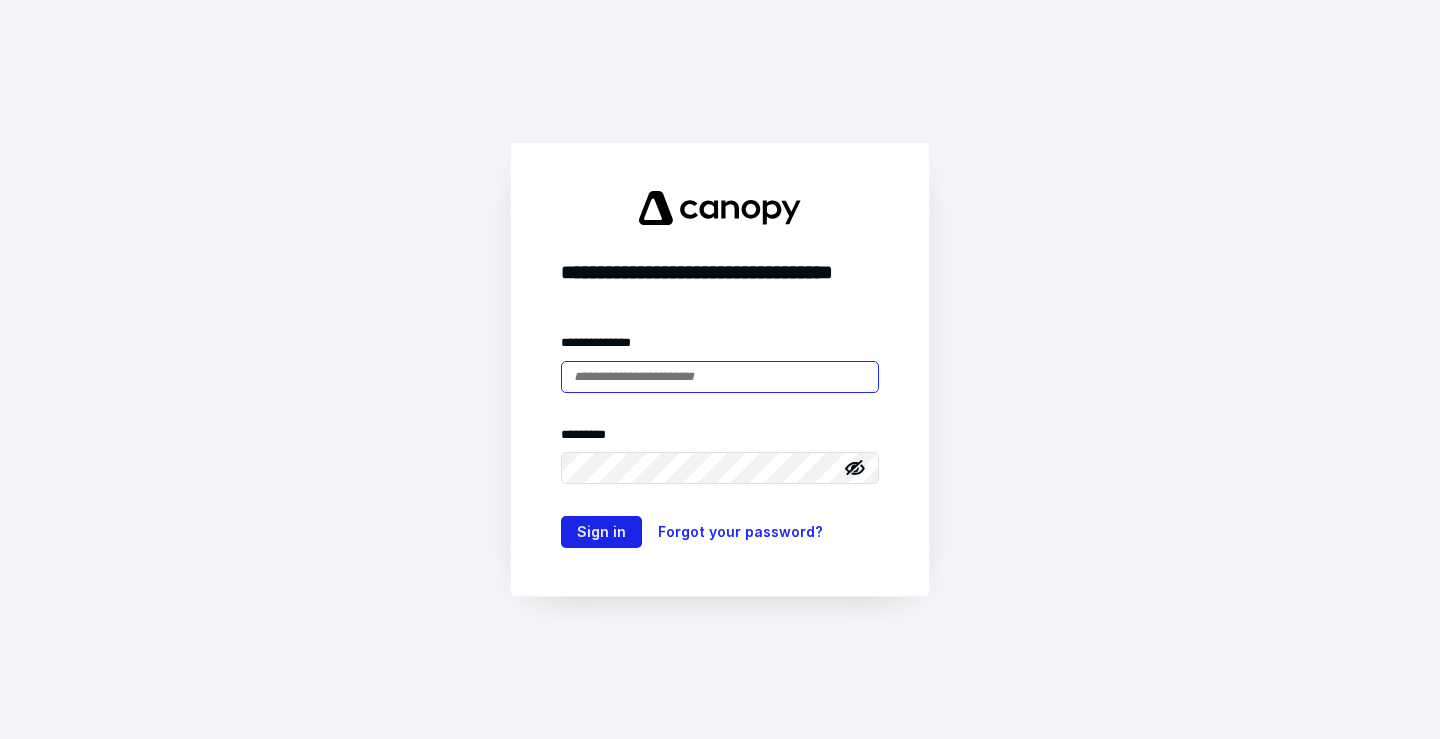 type on "**********" 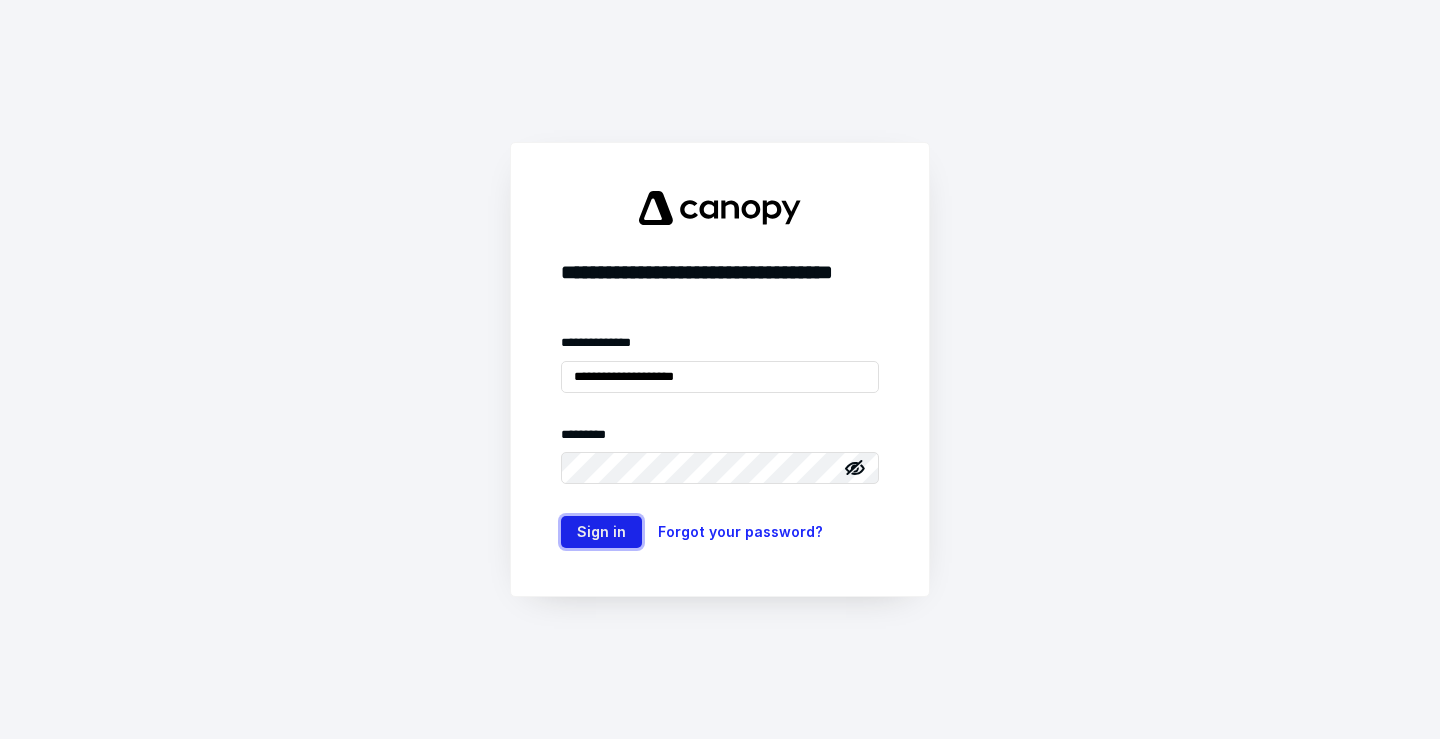 click on "Sign in" at bounding box center [601, 532] 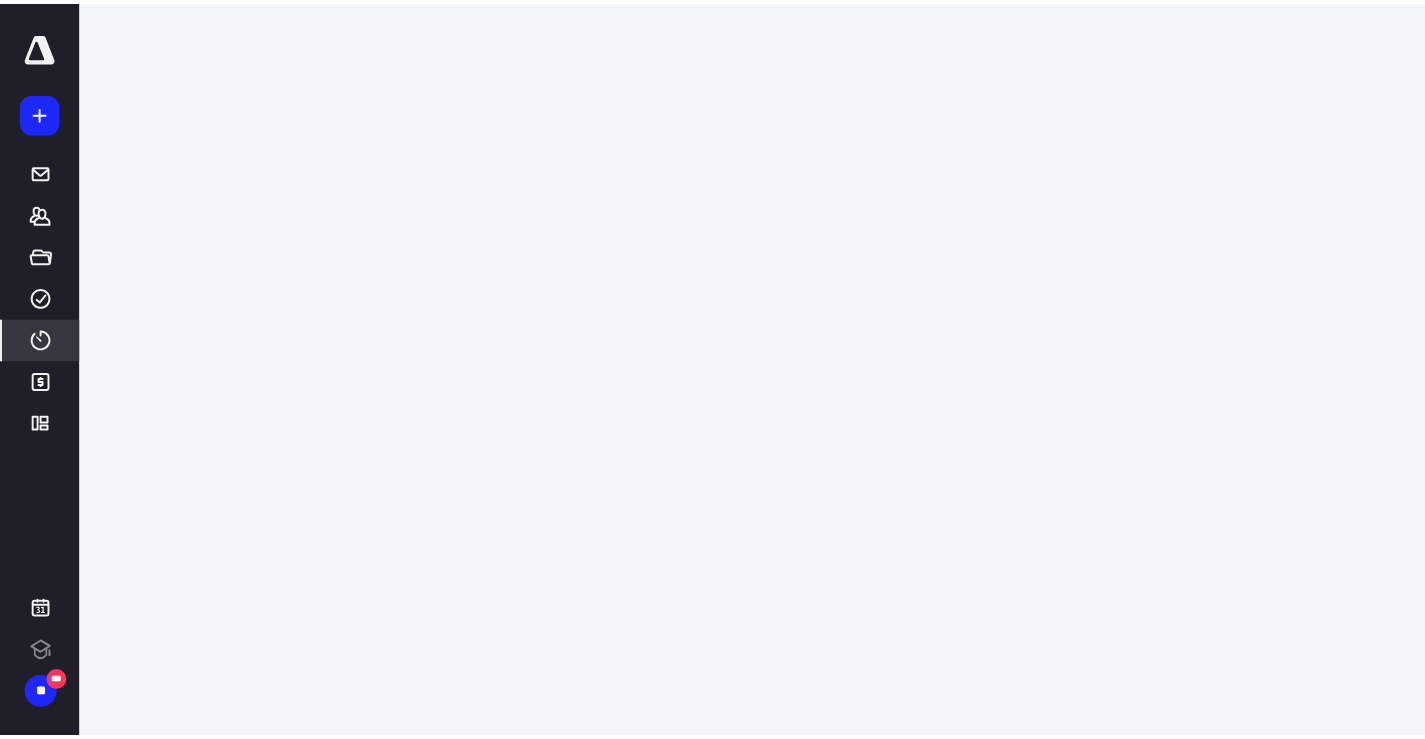 scroll, scrollTop: 0, scrollLeft: 0, axis: both 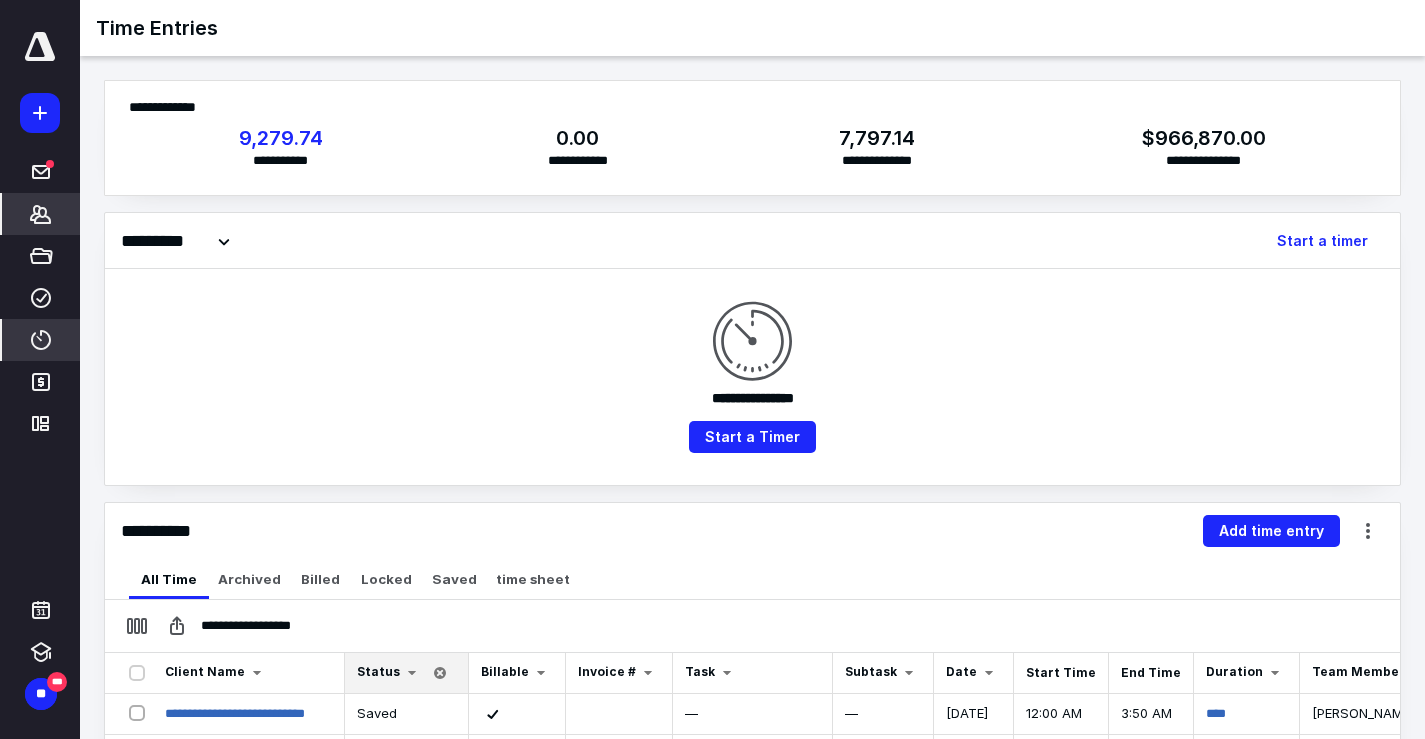 click 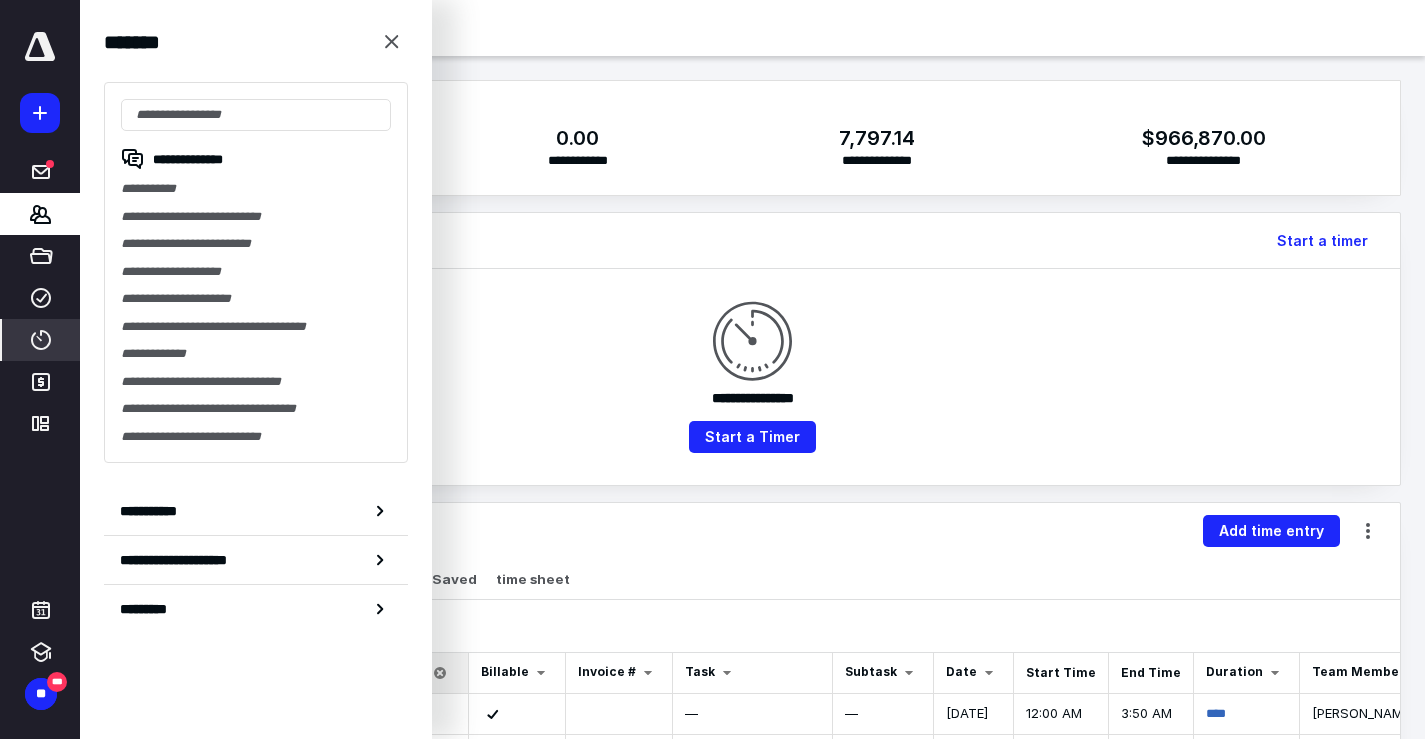 click 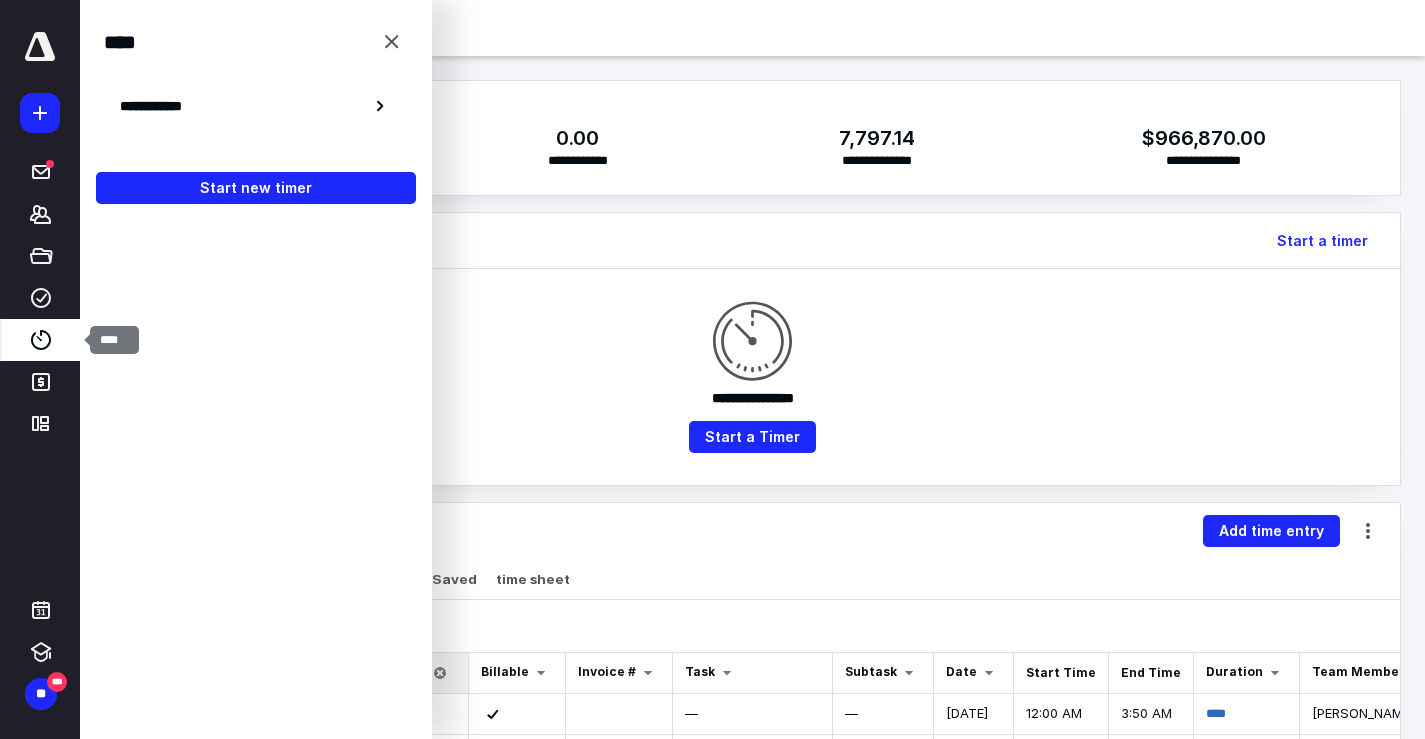 click 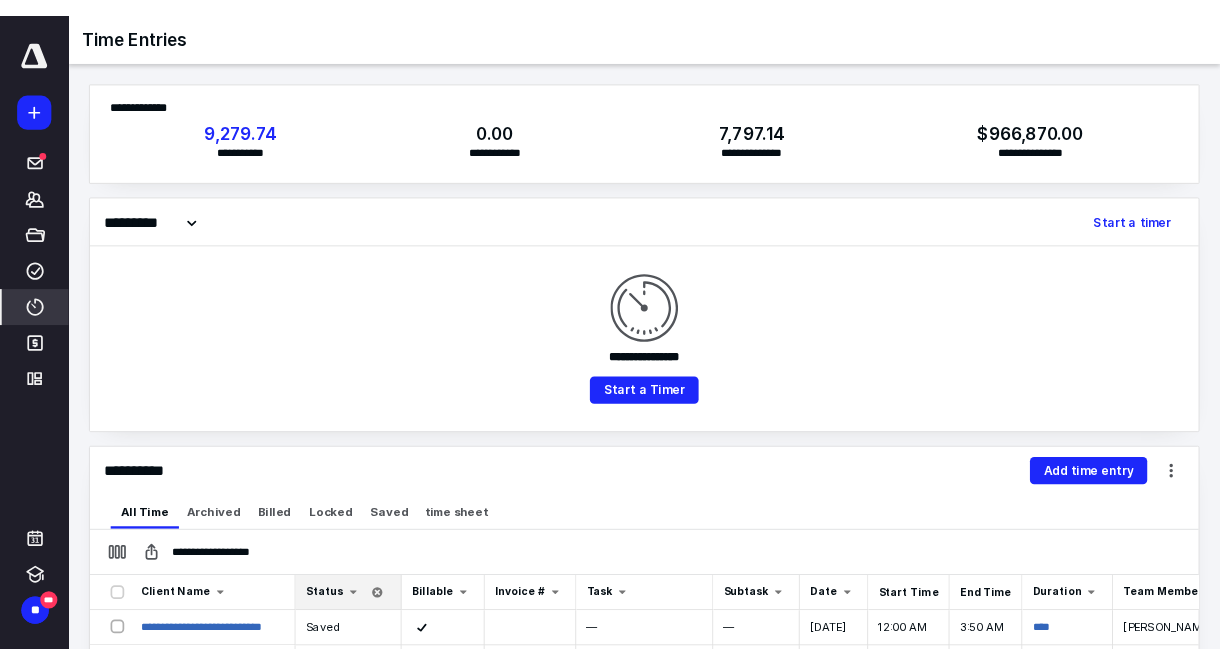 scroll, scrollTop: 300, scrollLeft: 0, axis: vertical 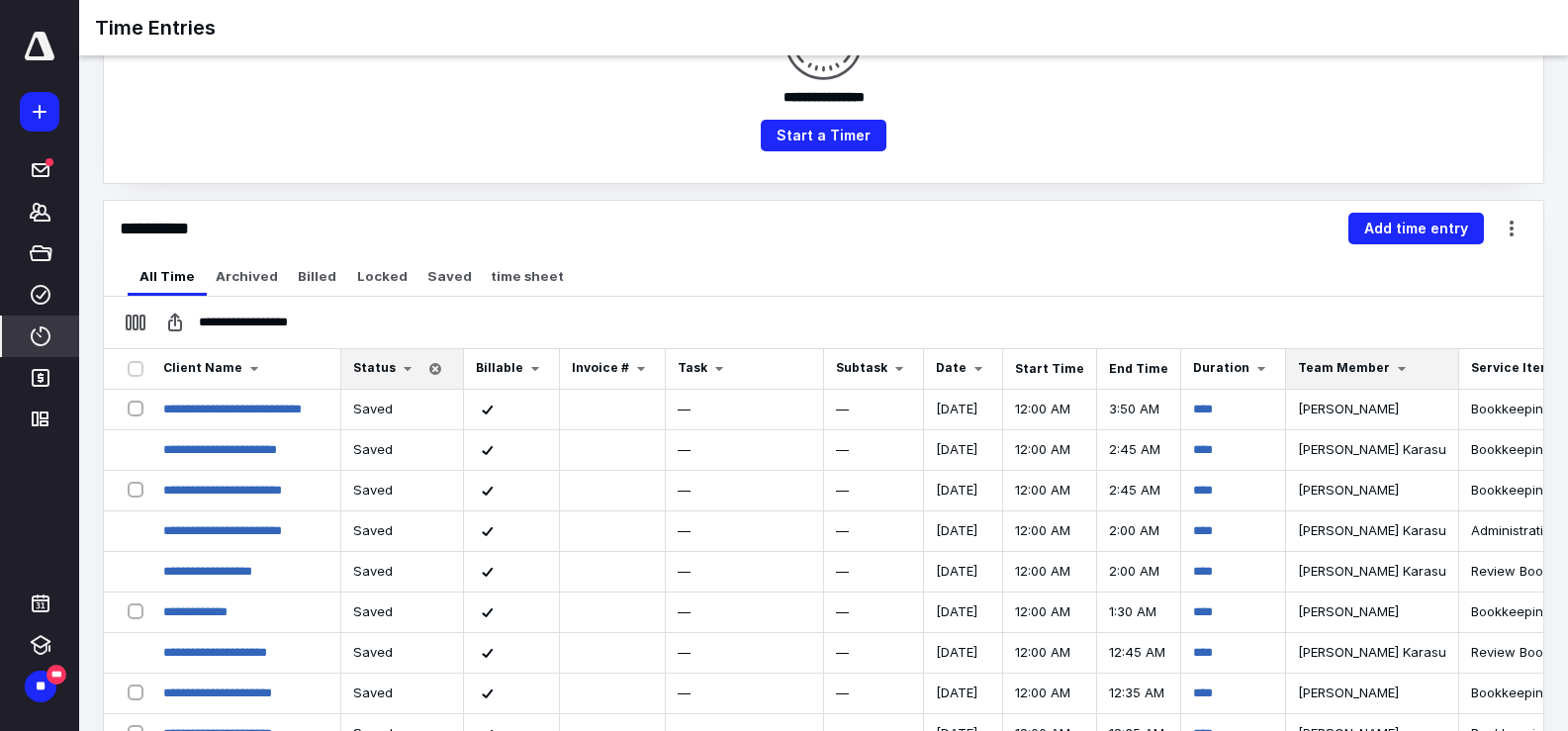 click on "Team Member" at bounding box center [1343, 367] 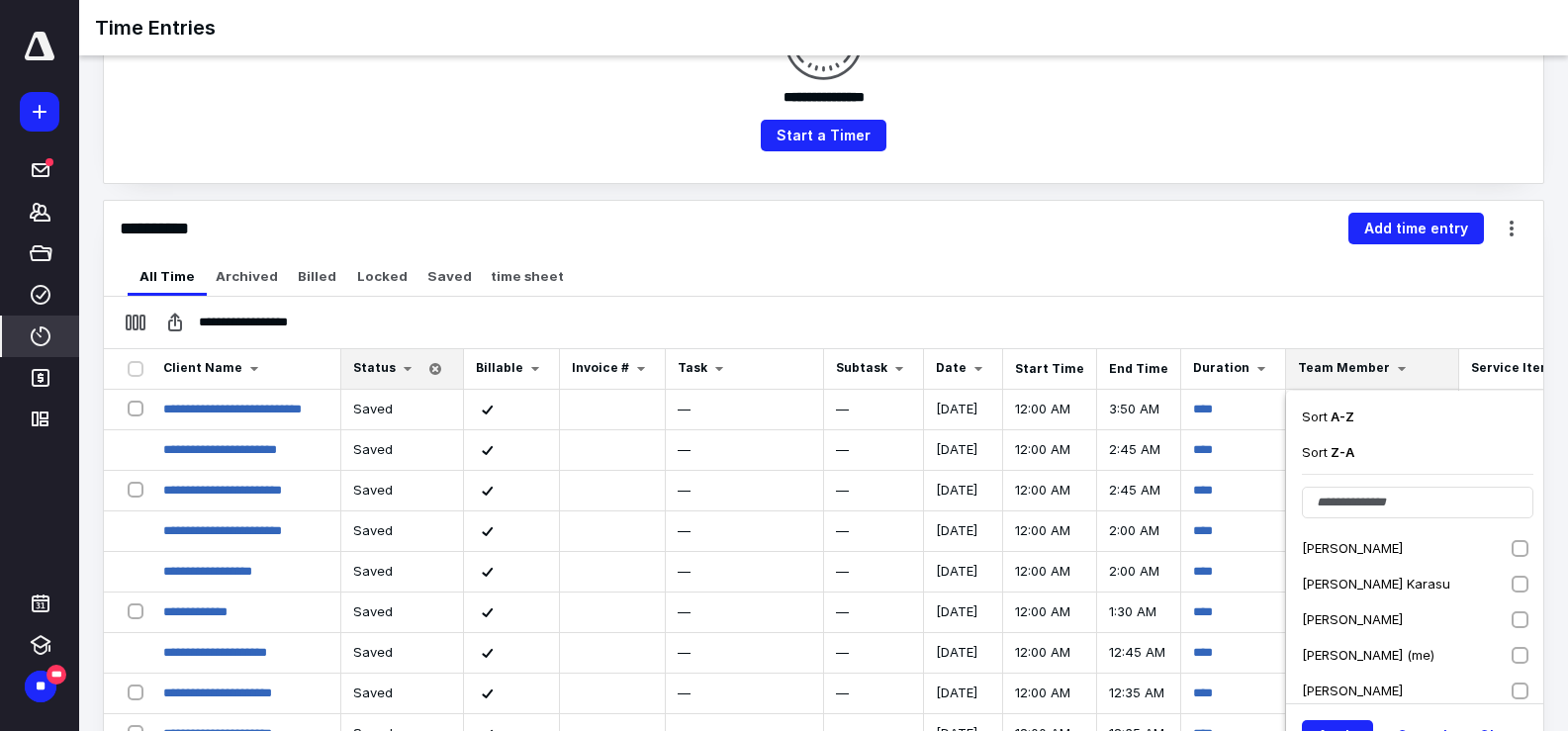 click on "[PERSON_NAME] Karasu" at bounding box center [1418, 584] 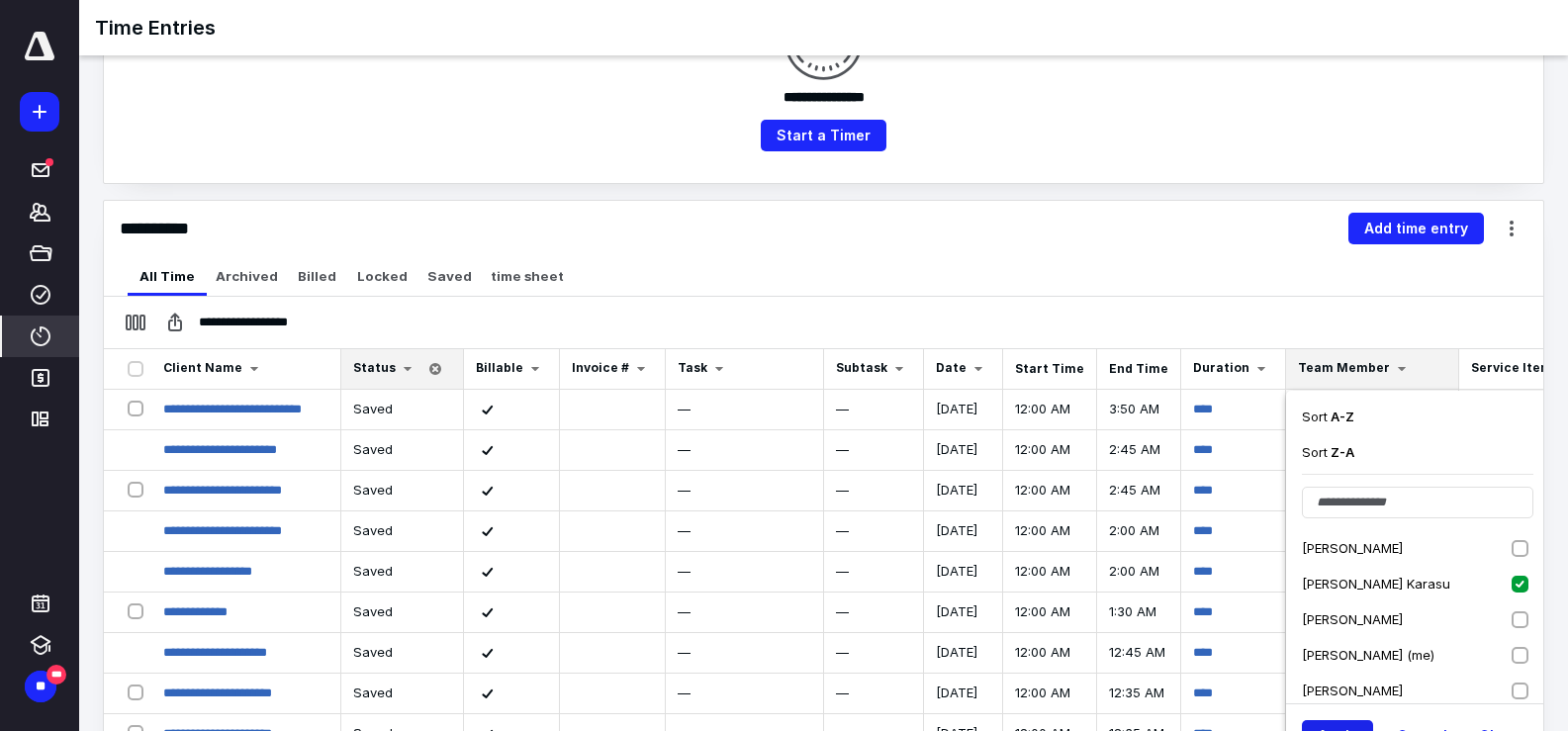 click on "Apply" at bounding box center (1337, 736) 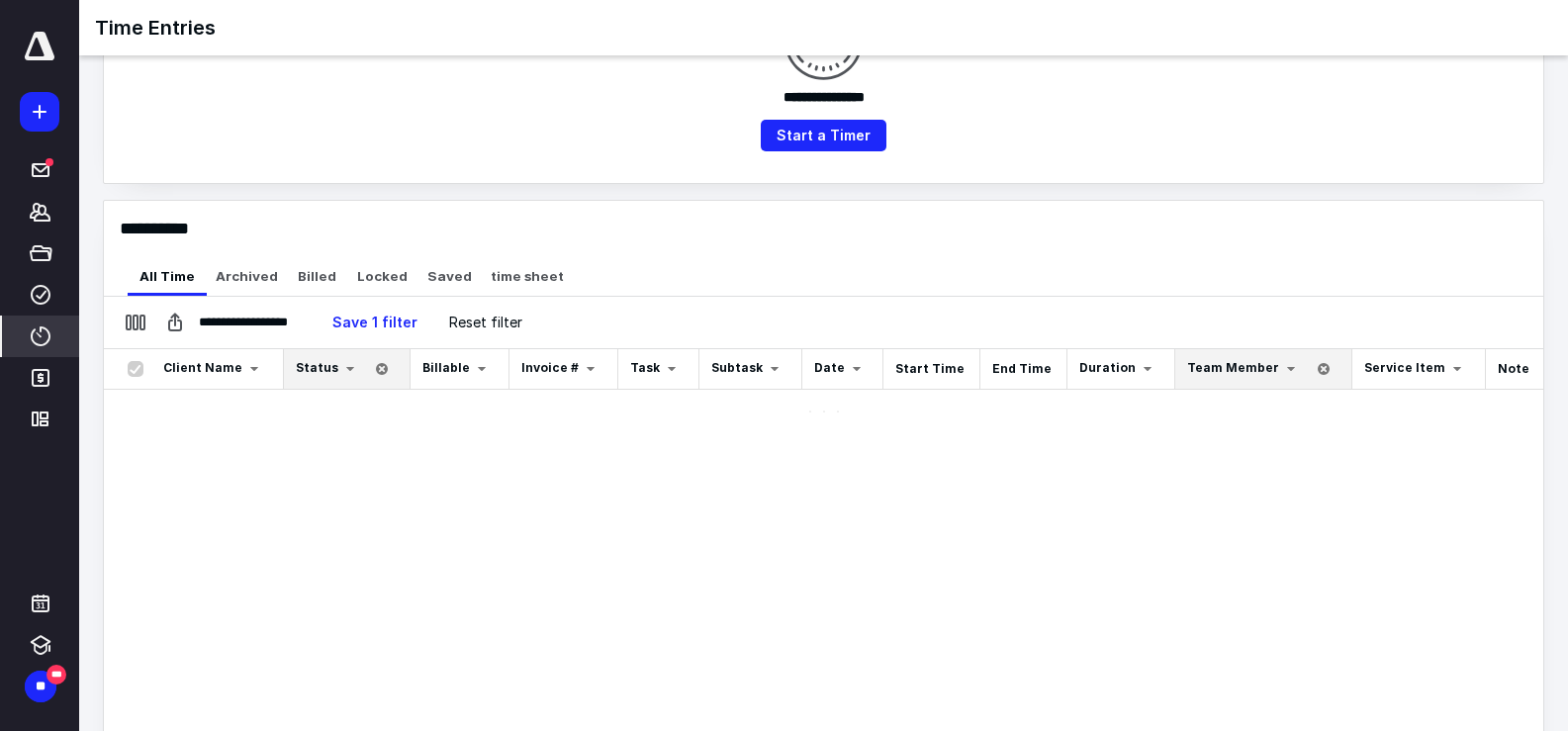 checkbox on "true" 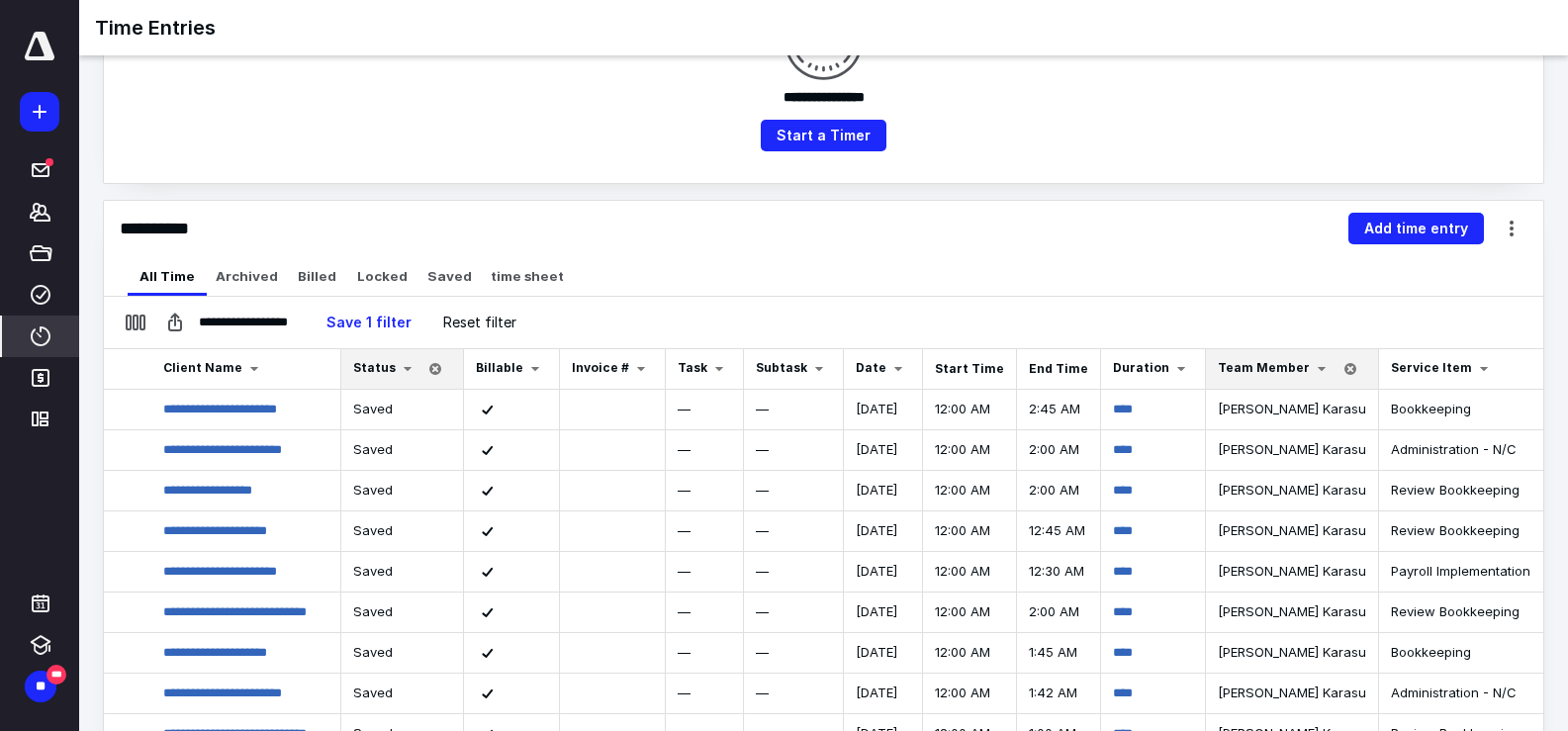 click on "Team Member" at bounding box center (1263, 367) 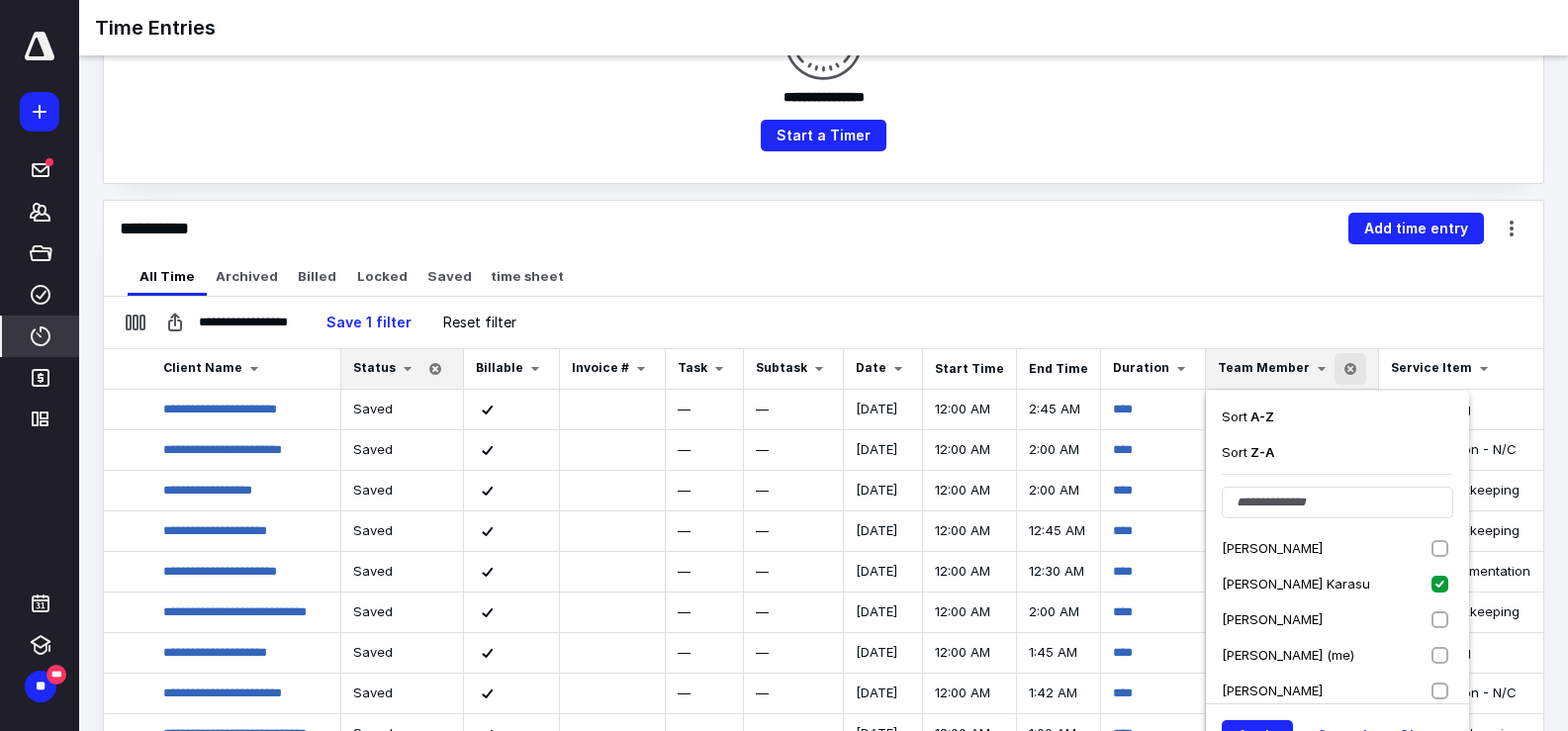 drag, startPoint x: 1394, startPoint y: 616, endPoint x: 1394, endPoint y: 596, distance: 20 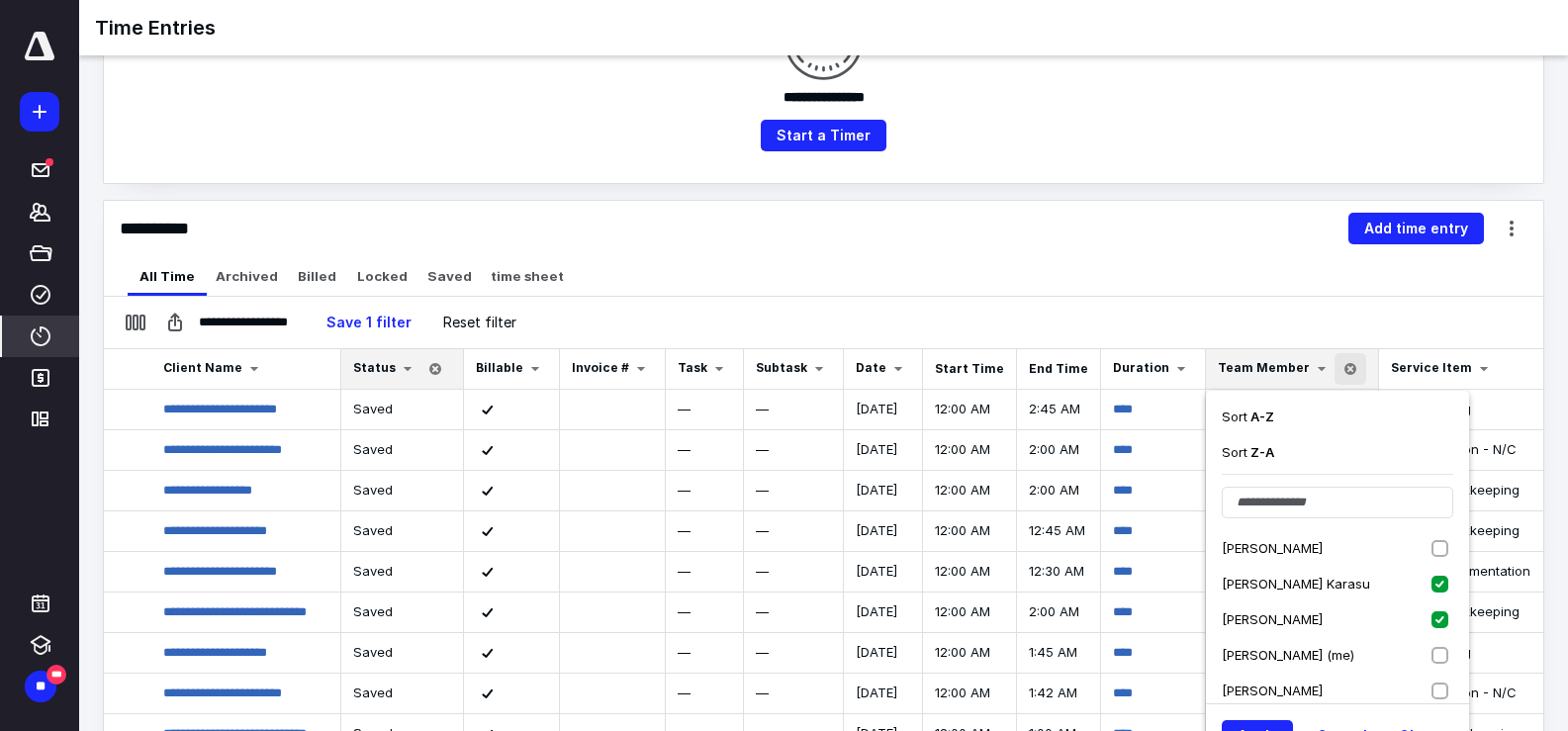 click on "[PERSON_NAME] Karasu" at bounding box center [1337, 584] 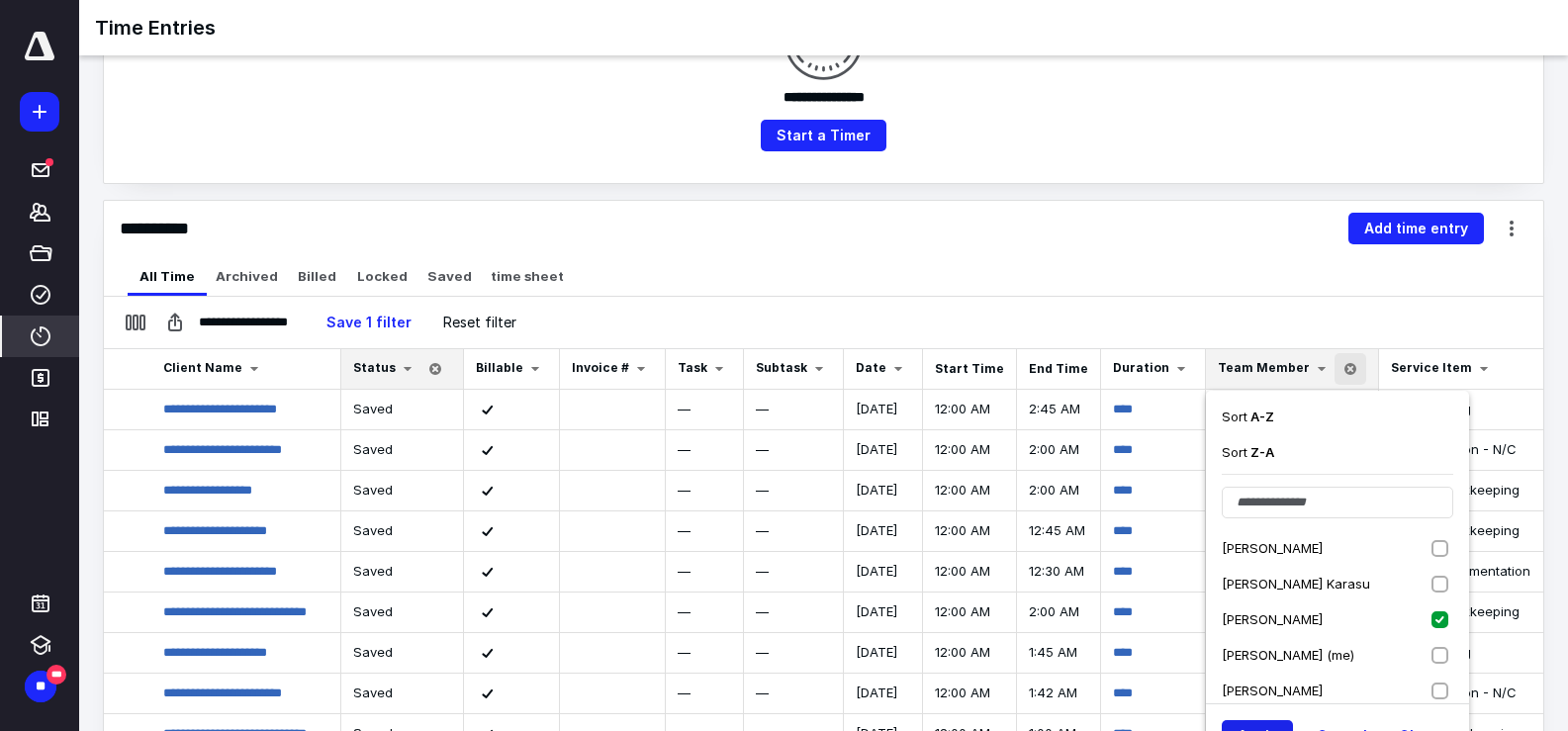 click on "Apply" at bounding box center (1257, 736) 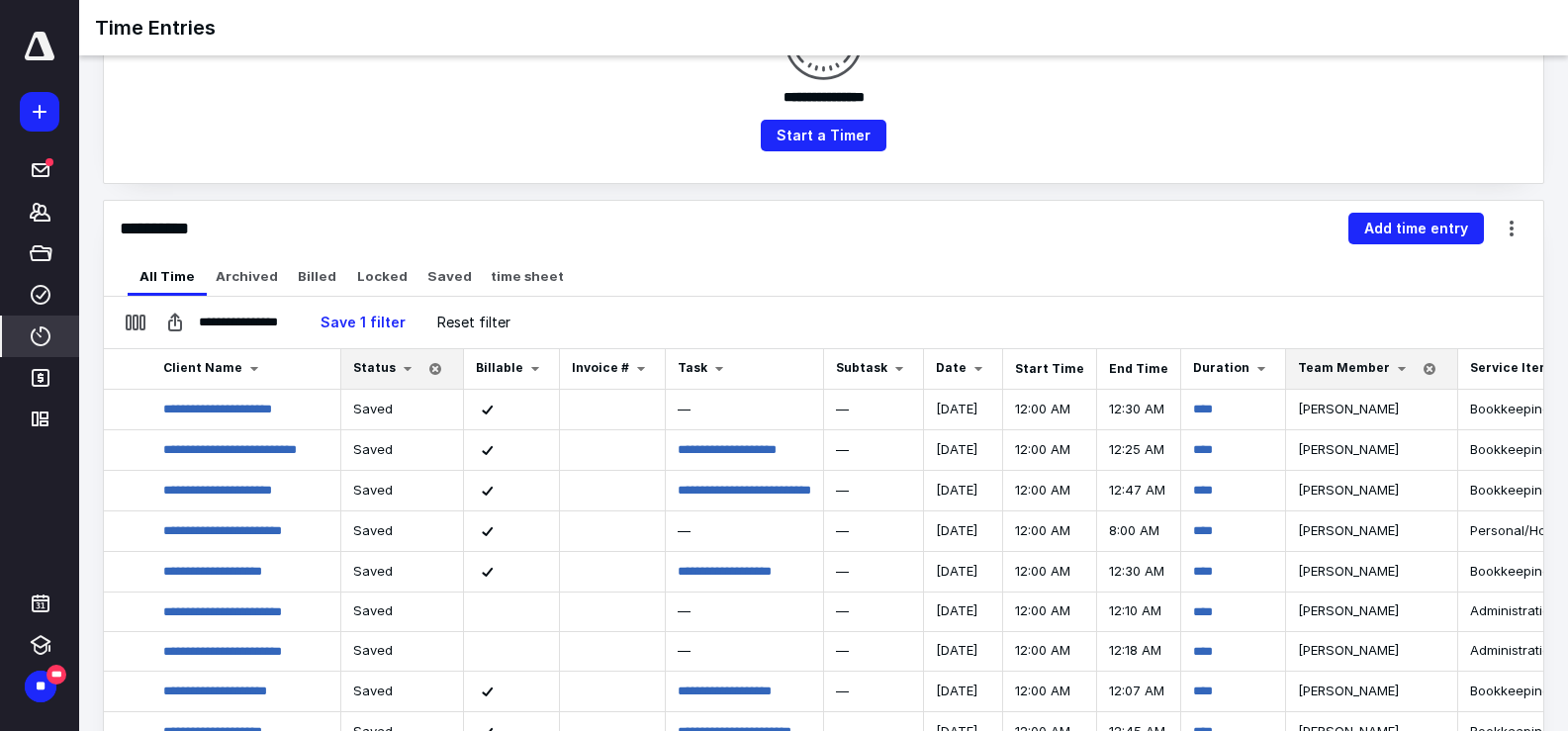 click on "Team Member" at bounding box center (1343, 367) 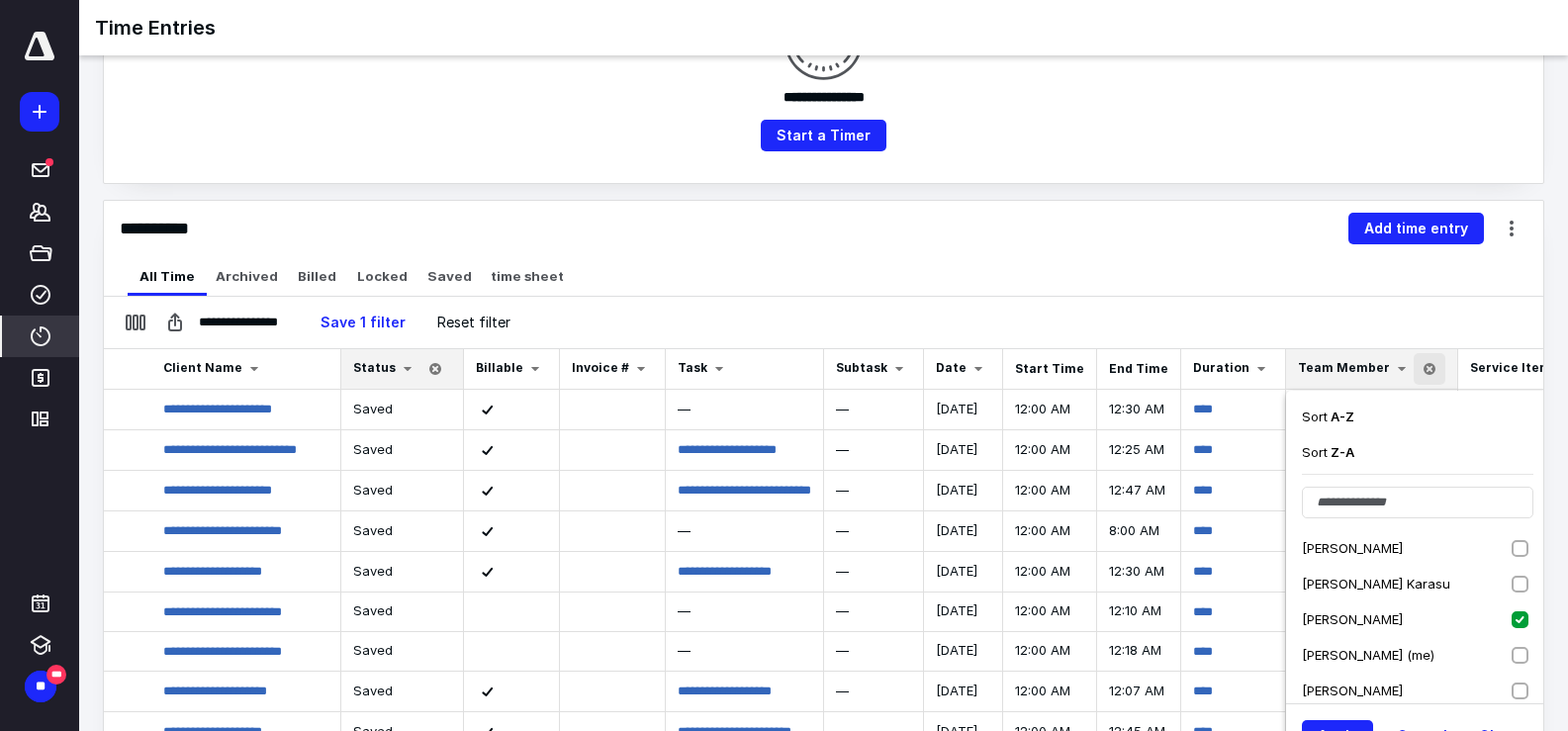 click on "[PERSON_NAME] (me)" at bounding box center (1418, 655) 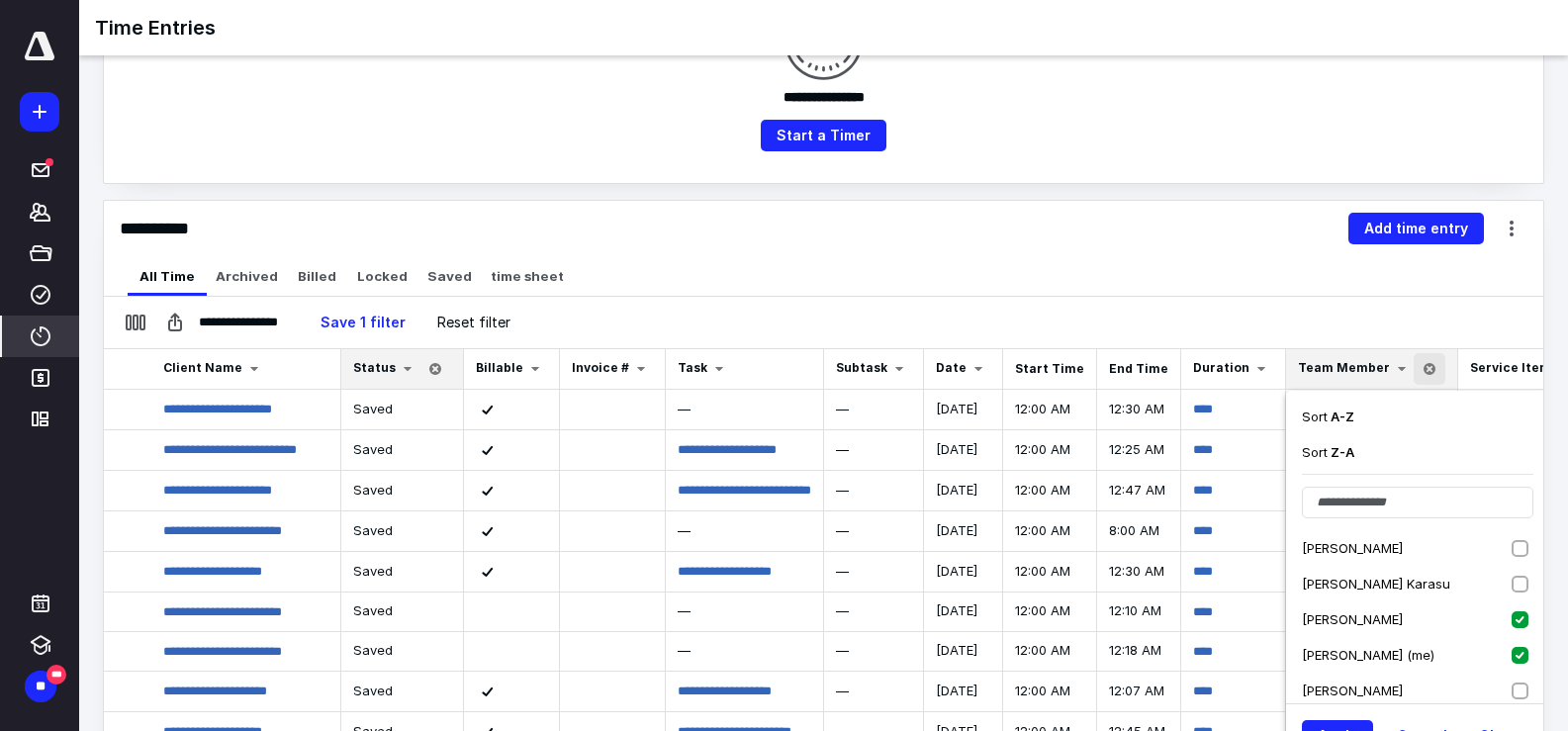 click on "[PERSON_NAME]" at bounding box center (1418, 619) 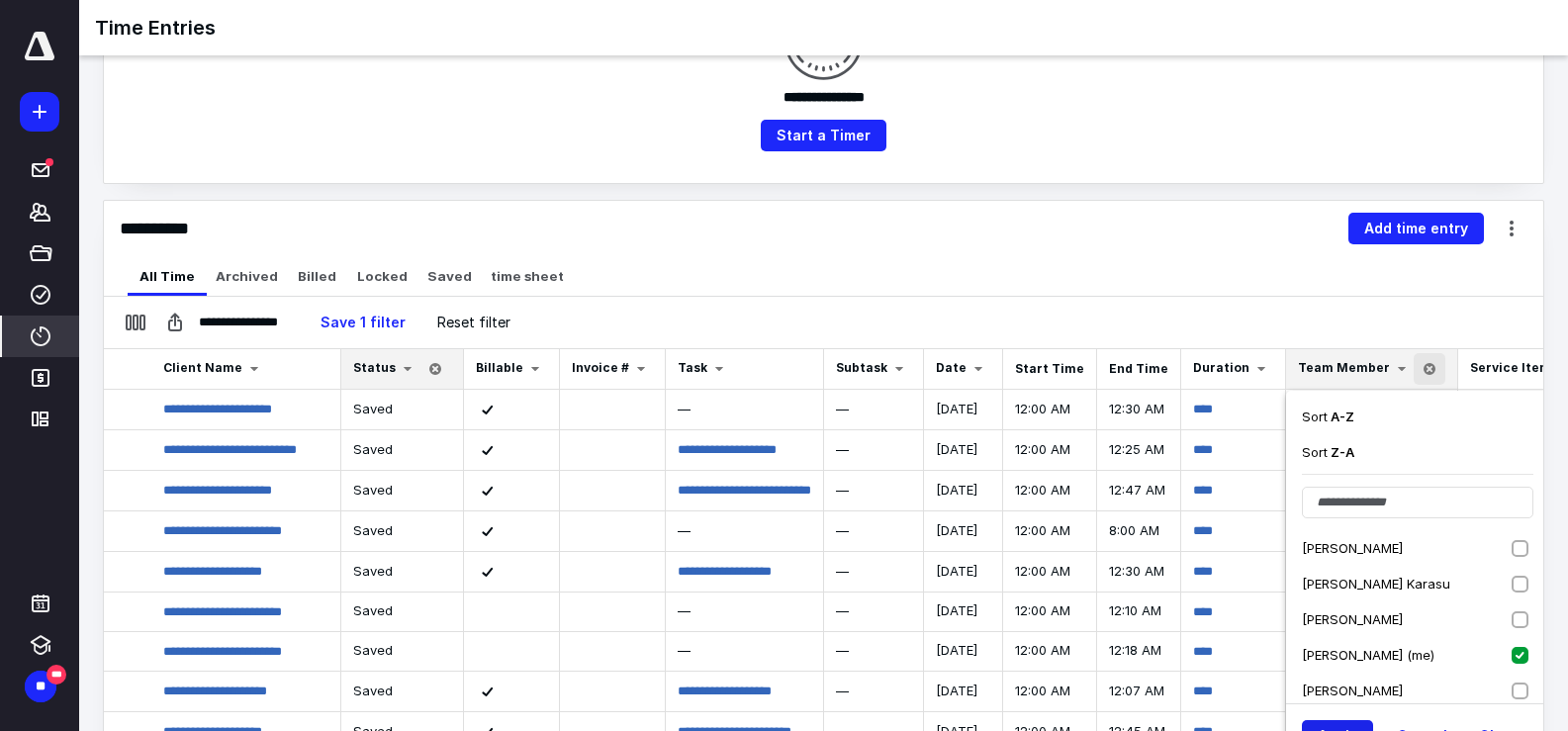 click on "Apply" at bounding box center [1337, 736] 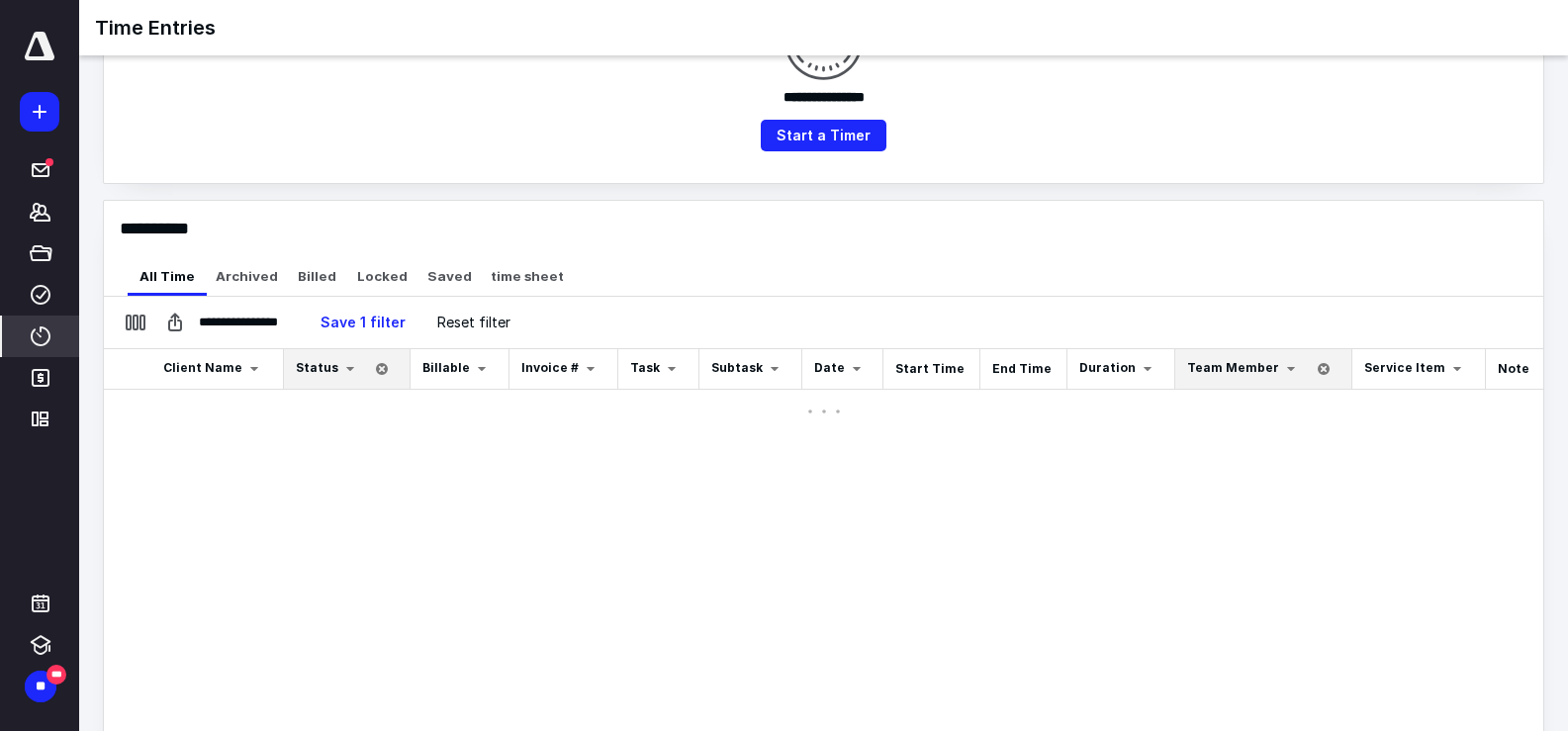 checkbox on "false" 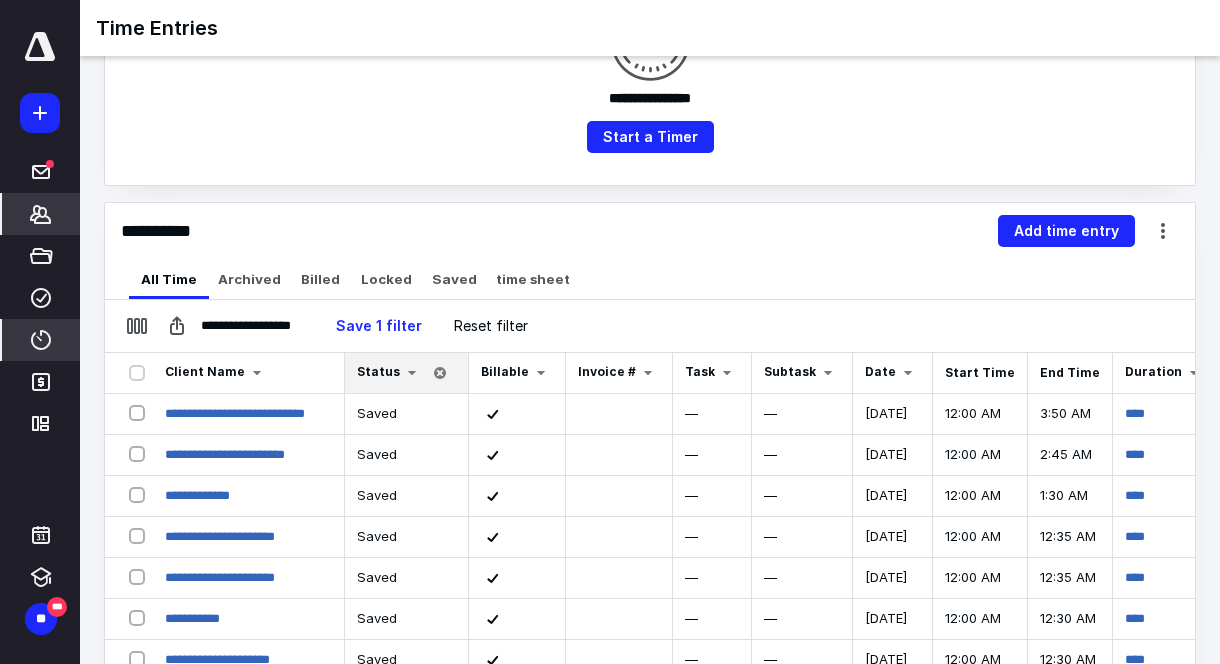 click 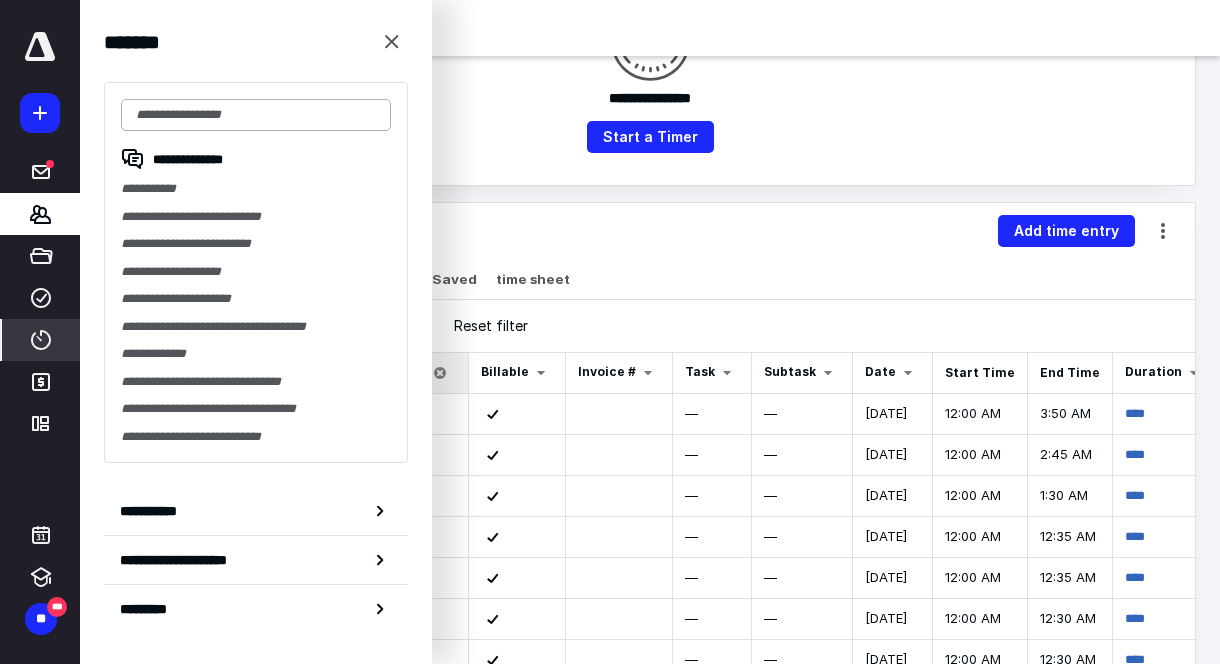 click at bounding box center (256, 115) 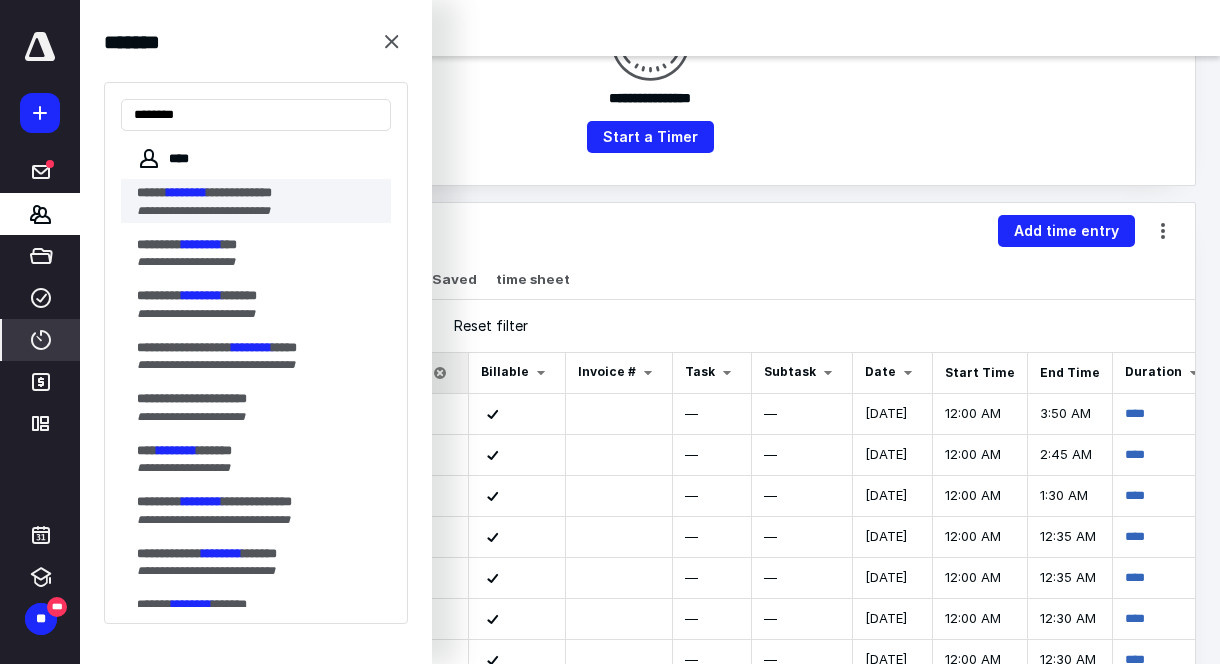 type on "********" 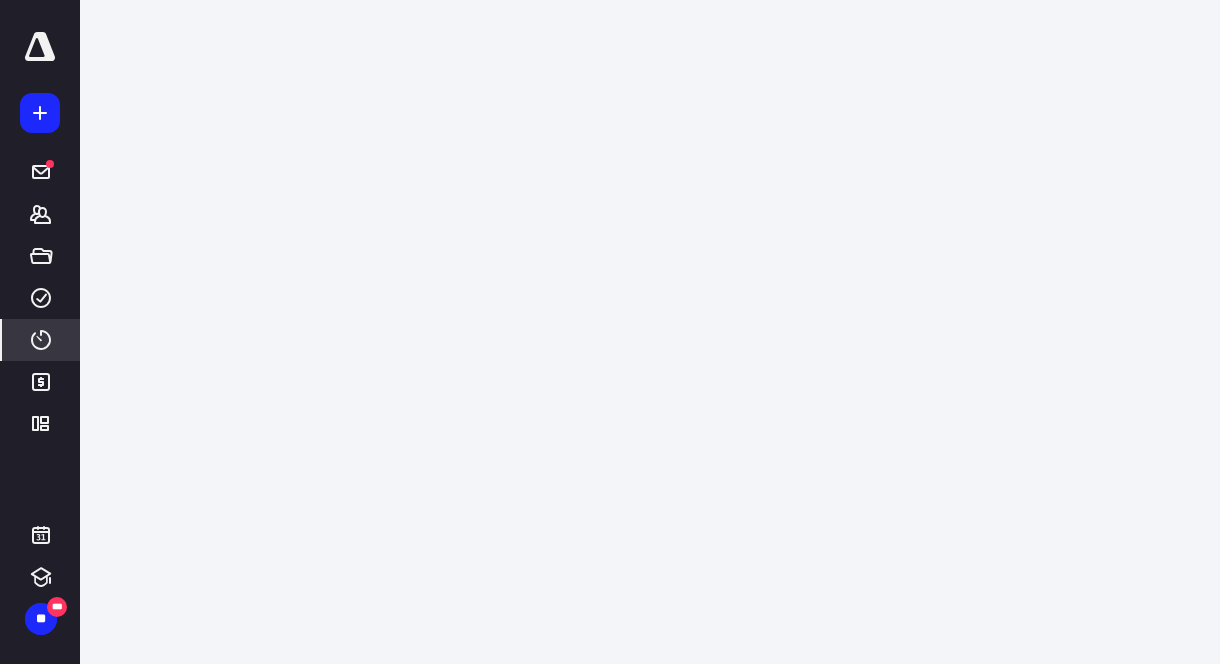 scroll, scrollTop: 0, scrollLeft: 0, axis: both 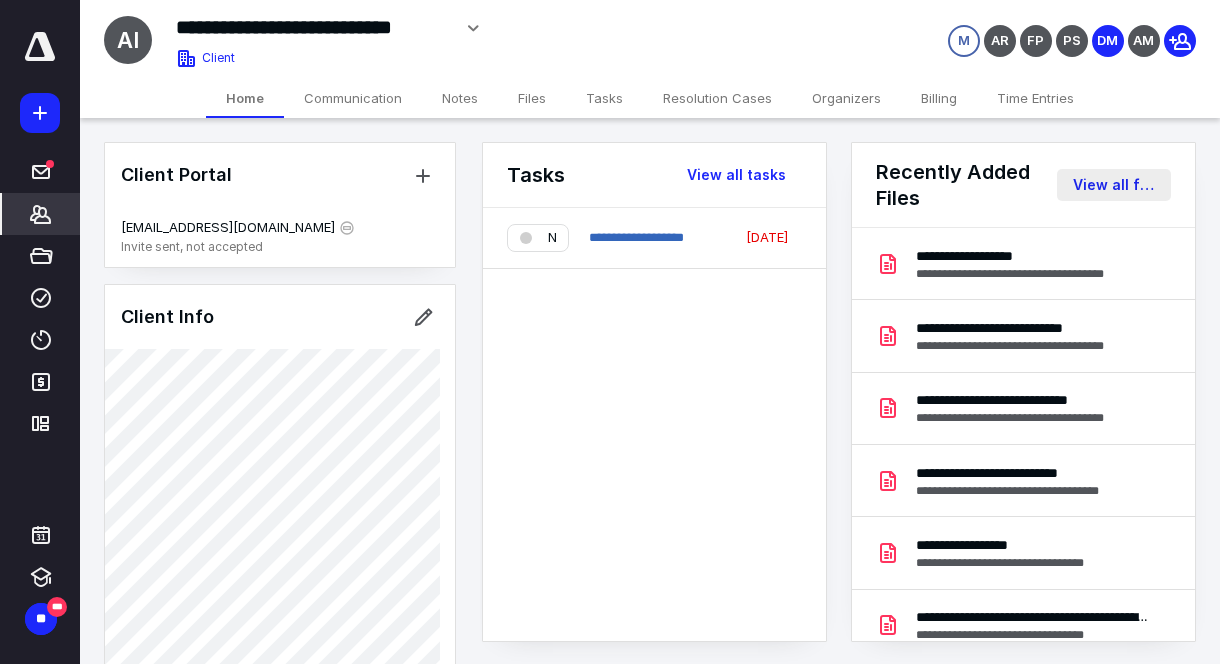 click on "View all files" at bounding box center [1114, 185] 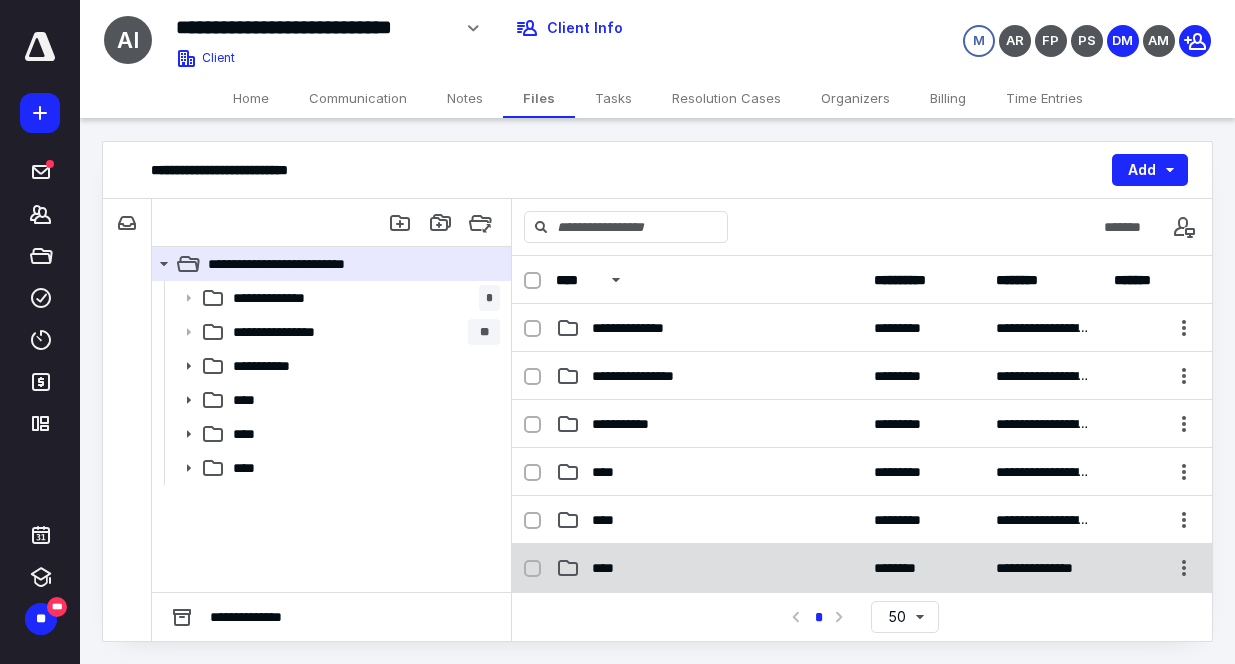 click on "****" at bounding box center (610, 568) 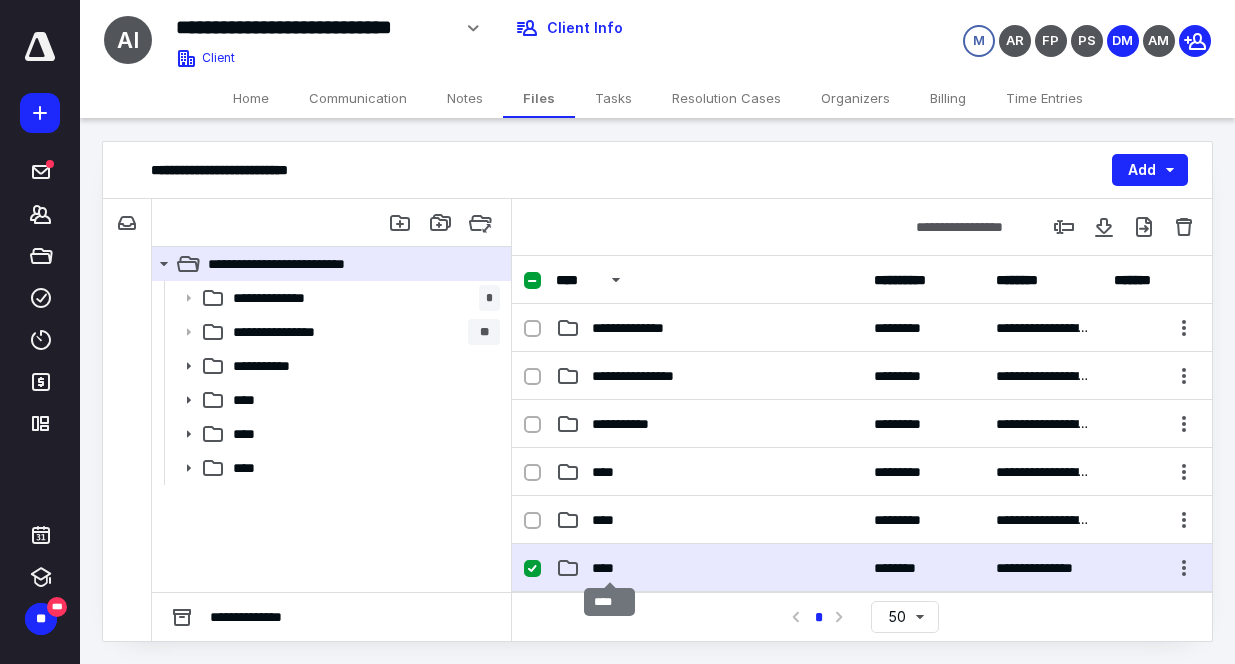 click on "****" at bounding box center [610, 568] 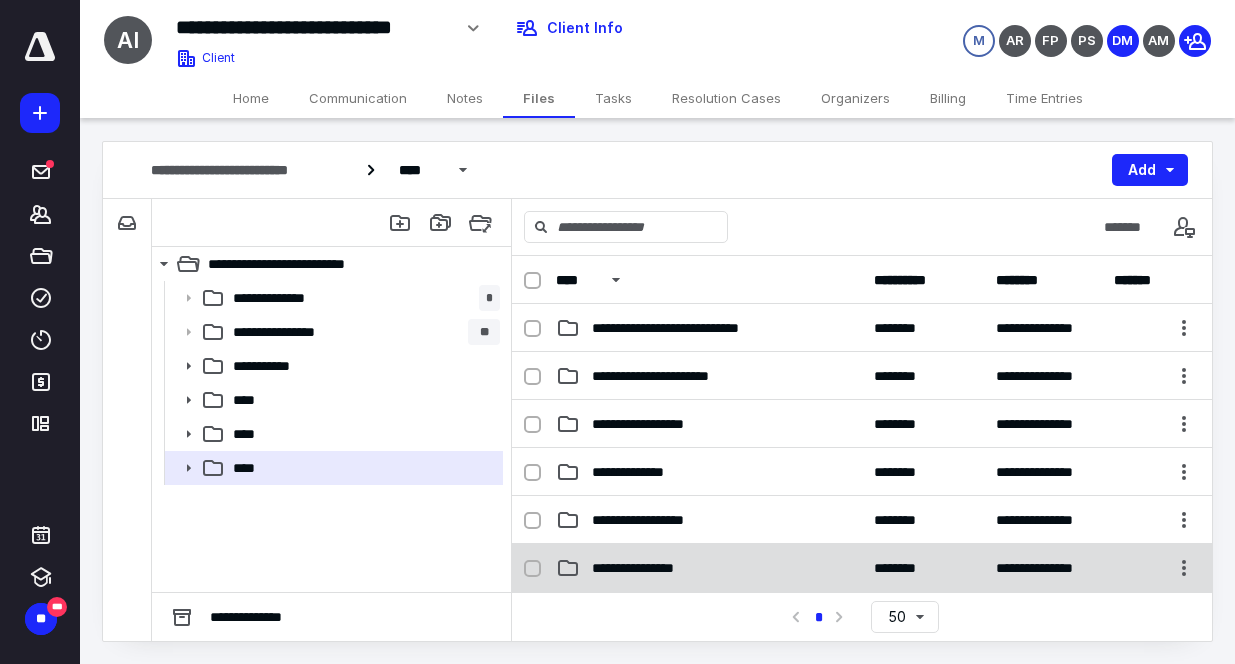 click on "**********" at bounding box center (655, 568) 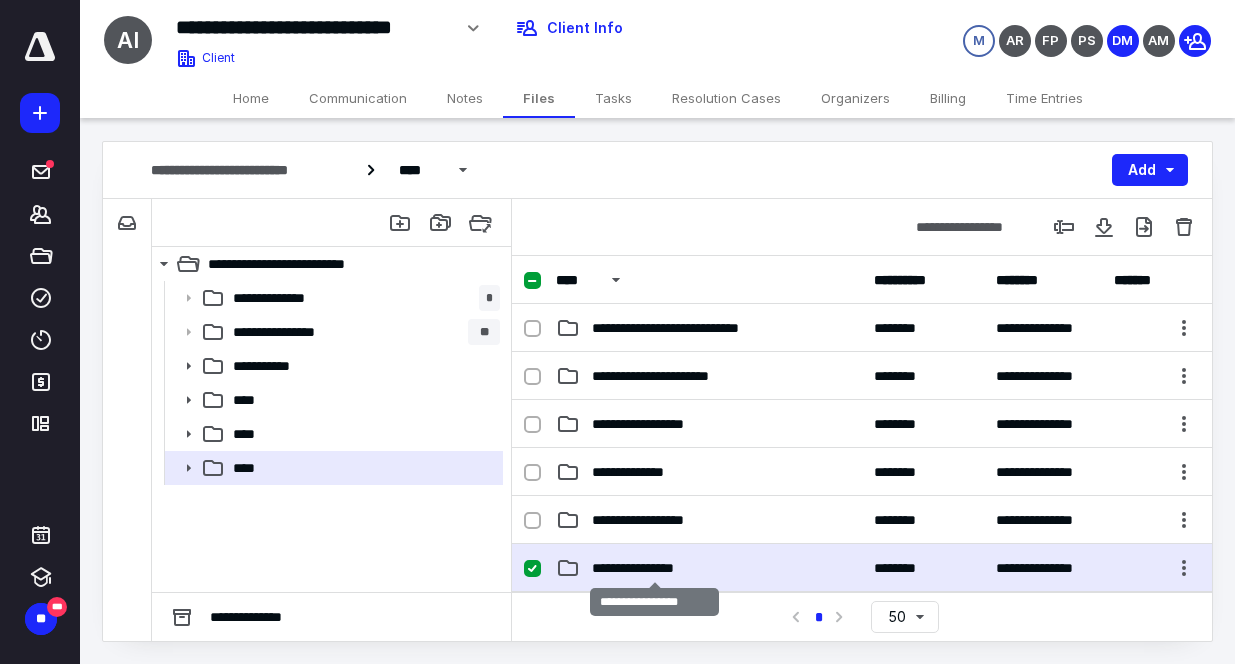 click on "**********" at bounding box center (655, 568) 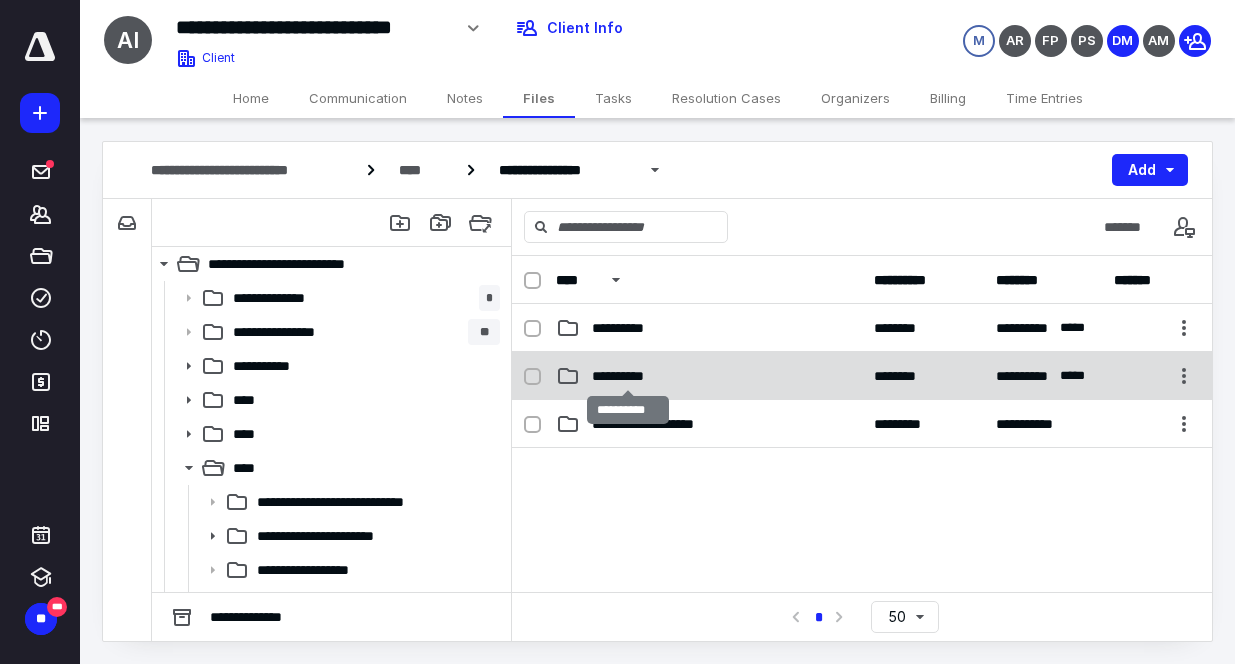 click on "**********" at bounding box center (628, 376) 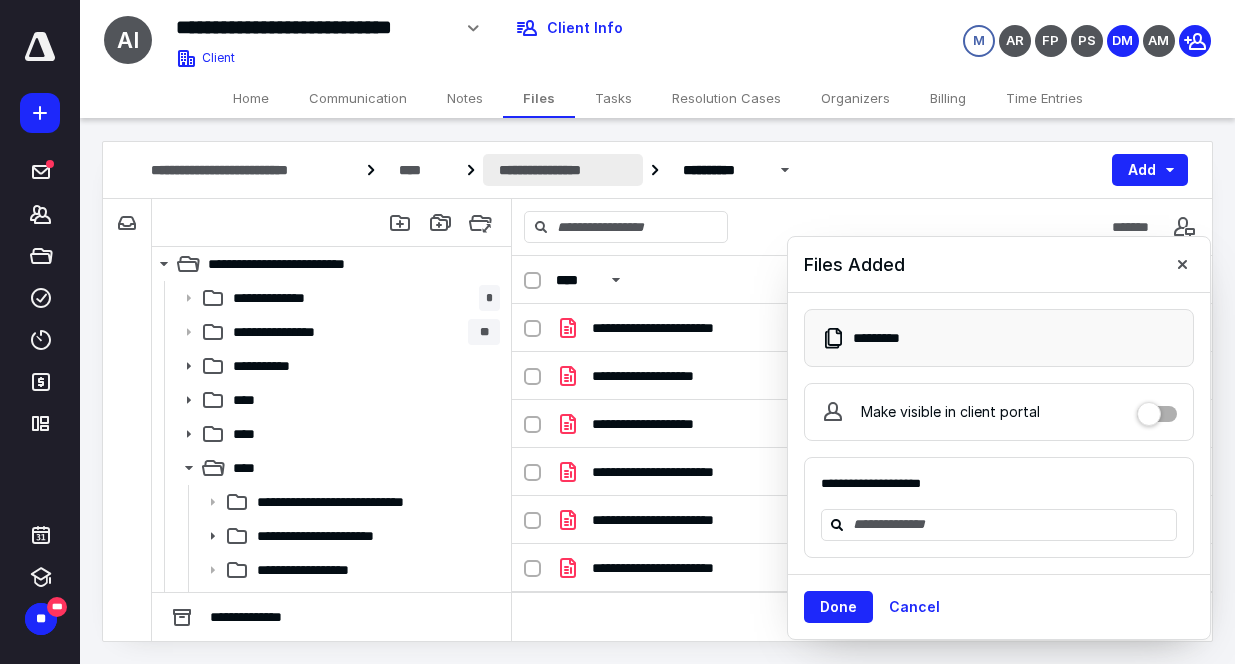 click on "**********" at bounding box center (563, 170) 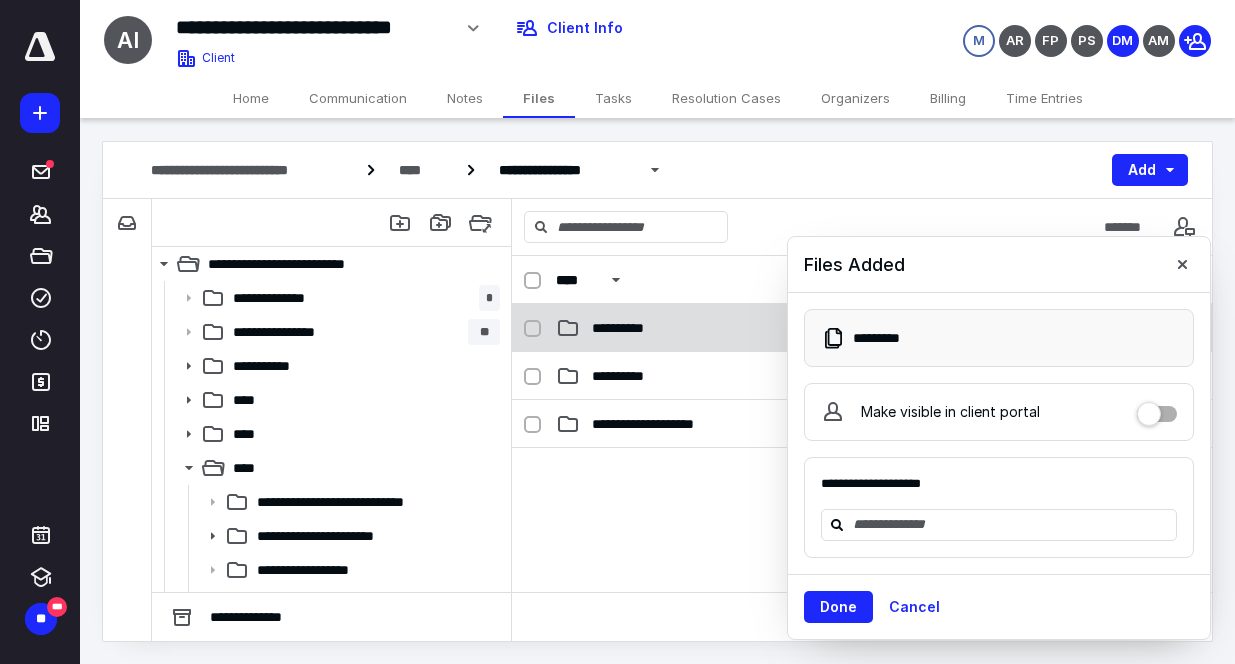 click on "**********" at bounding box center (631, 328) 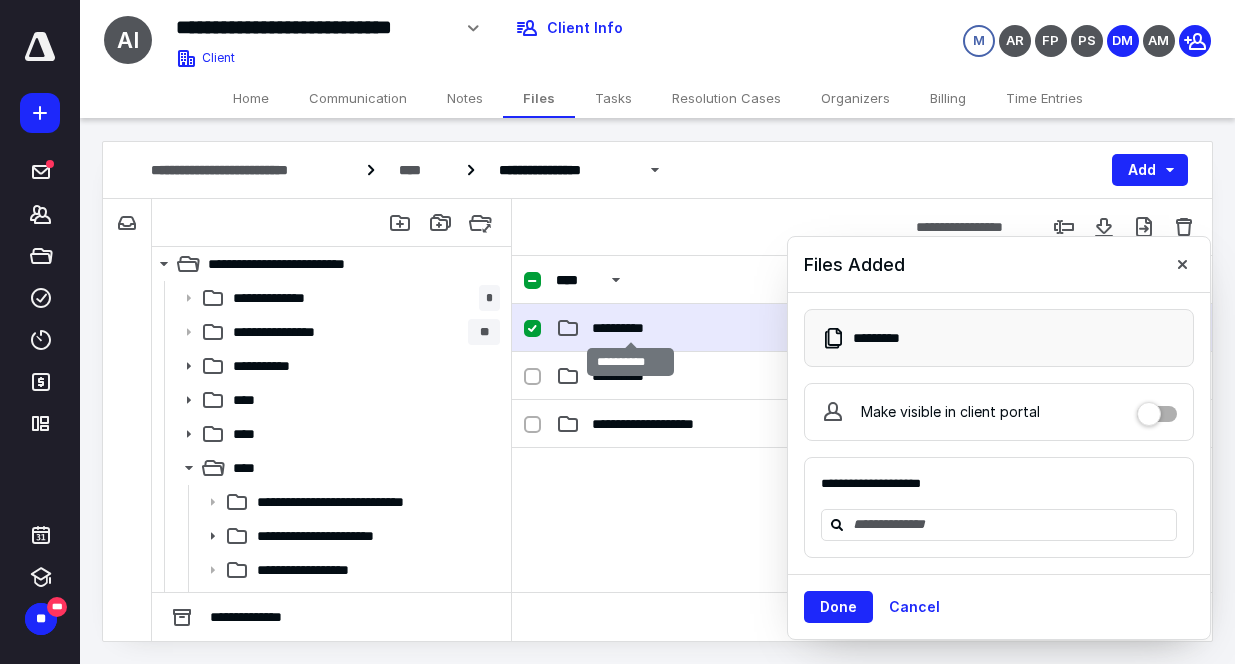 click on "**********" at bounding box center [631, 328] 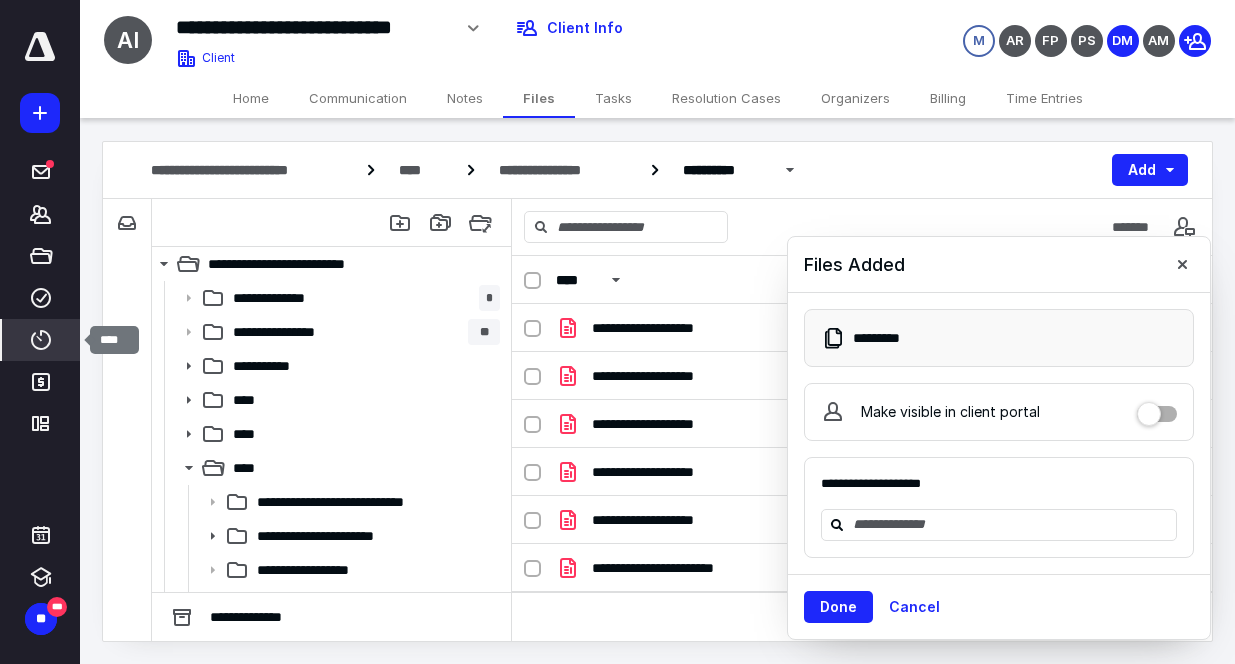 click 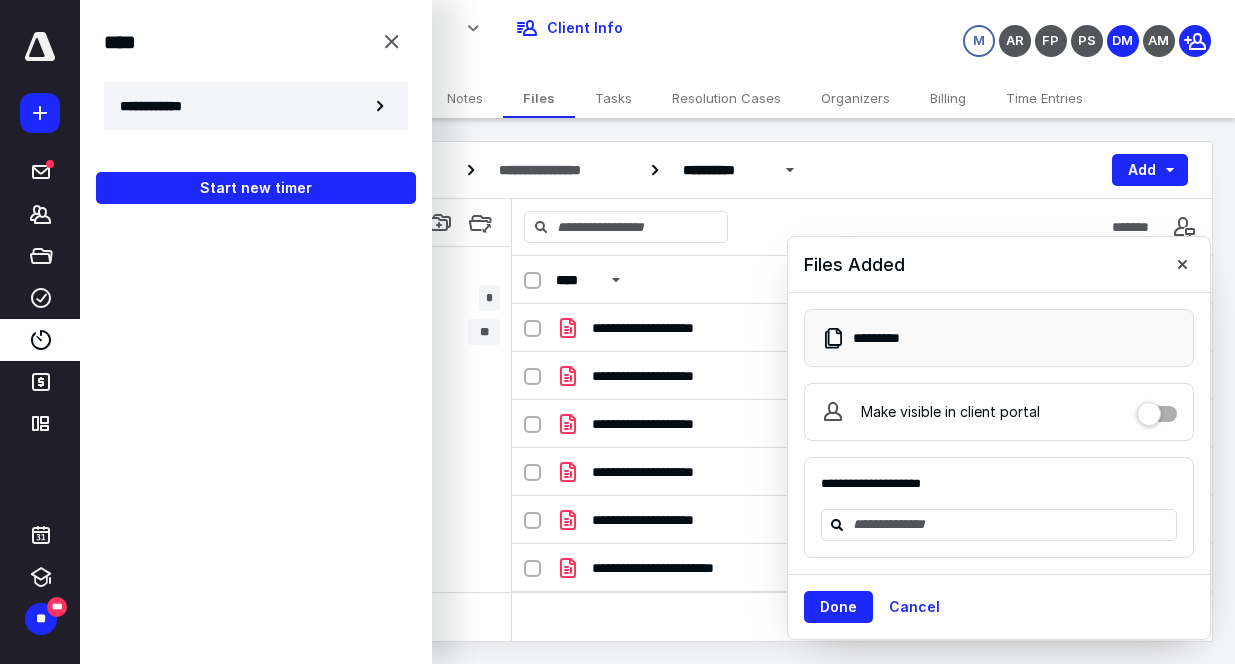 click on "**********" at bounding box center [256, 106] 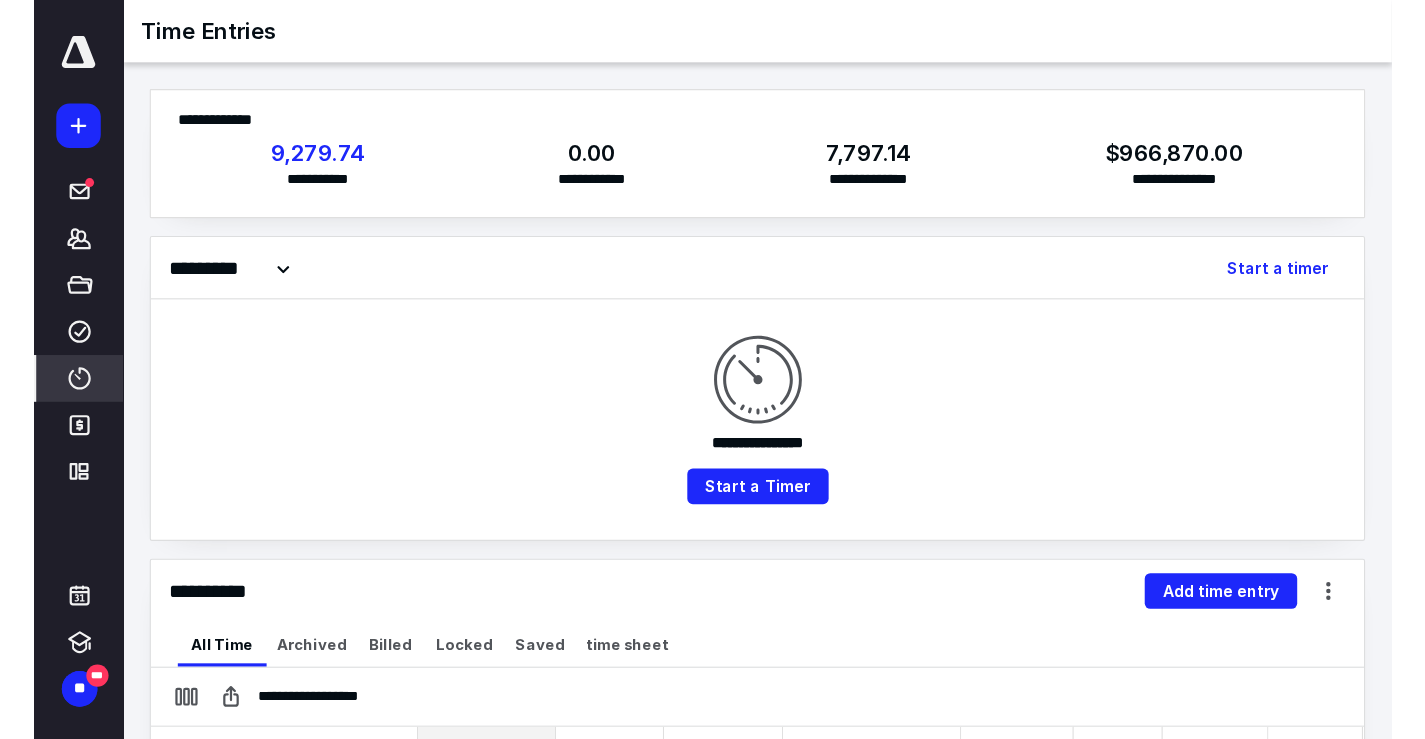 scroll, scrollTop: 445, scrollLeft: 0, axis: vertical 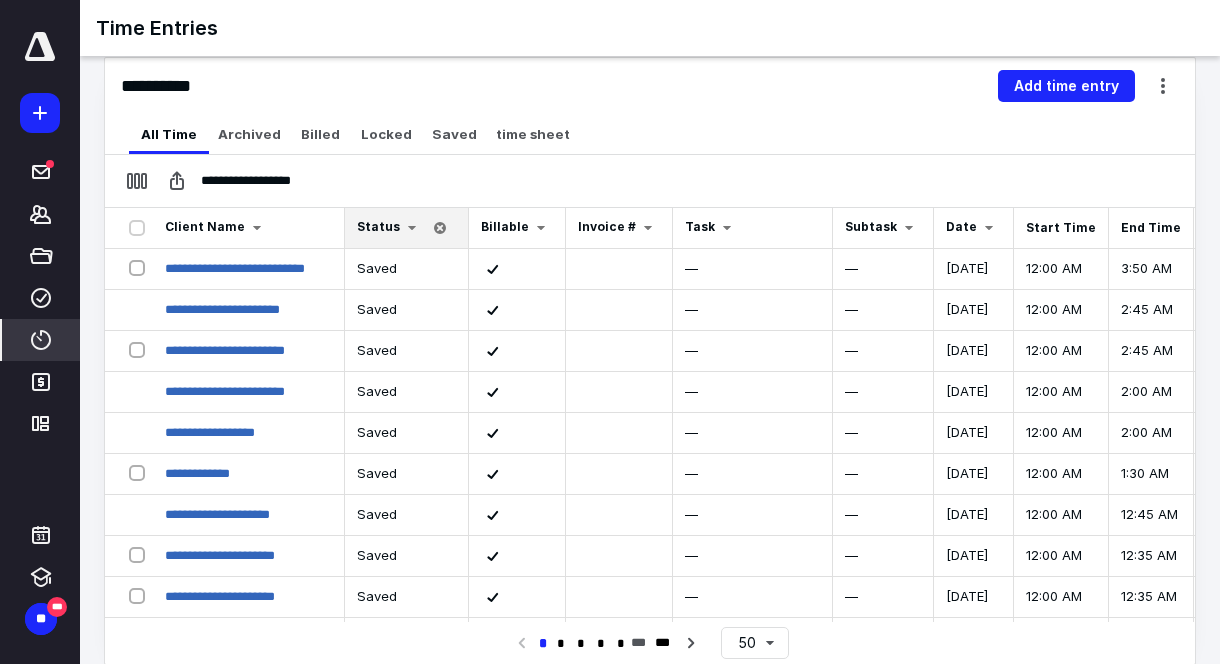 click on "**********" at bounding box center [650, 86] 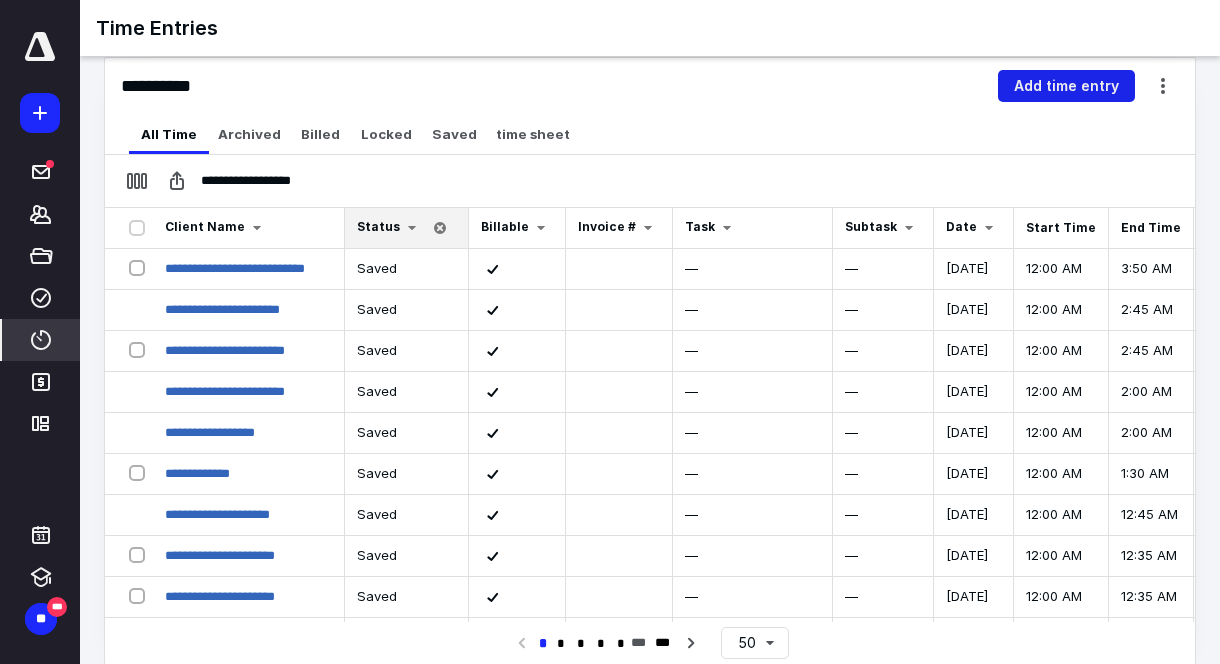 click on "Add time entry" at bounding box center [1066, 86] 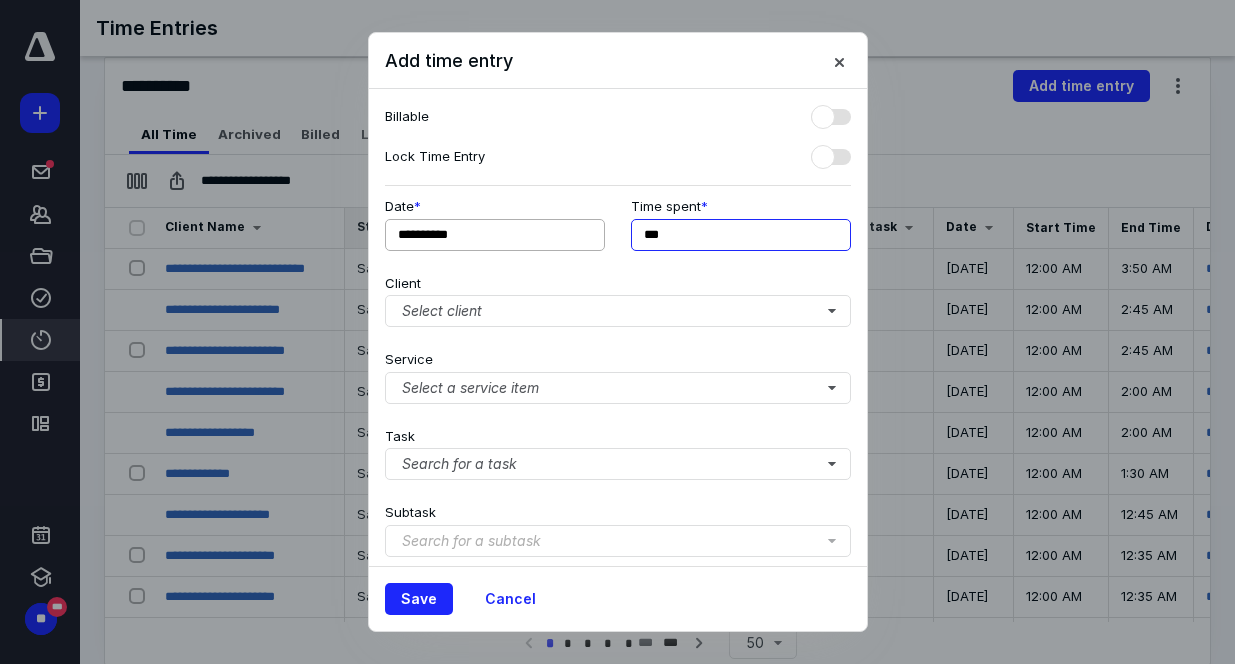 drag, startPoint x: 625, startPoint y: 239, endPoint x: 440, endPoint y: 239, distance: 185 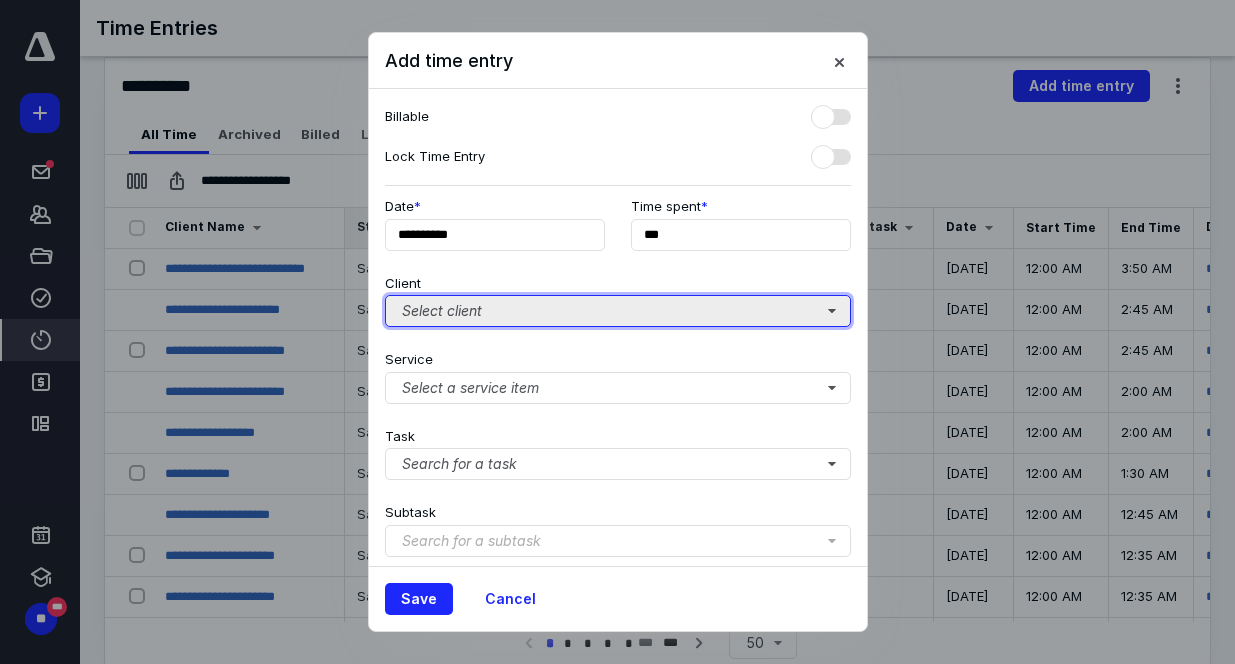 type on "***" 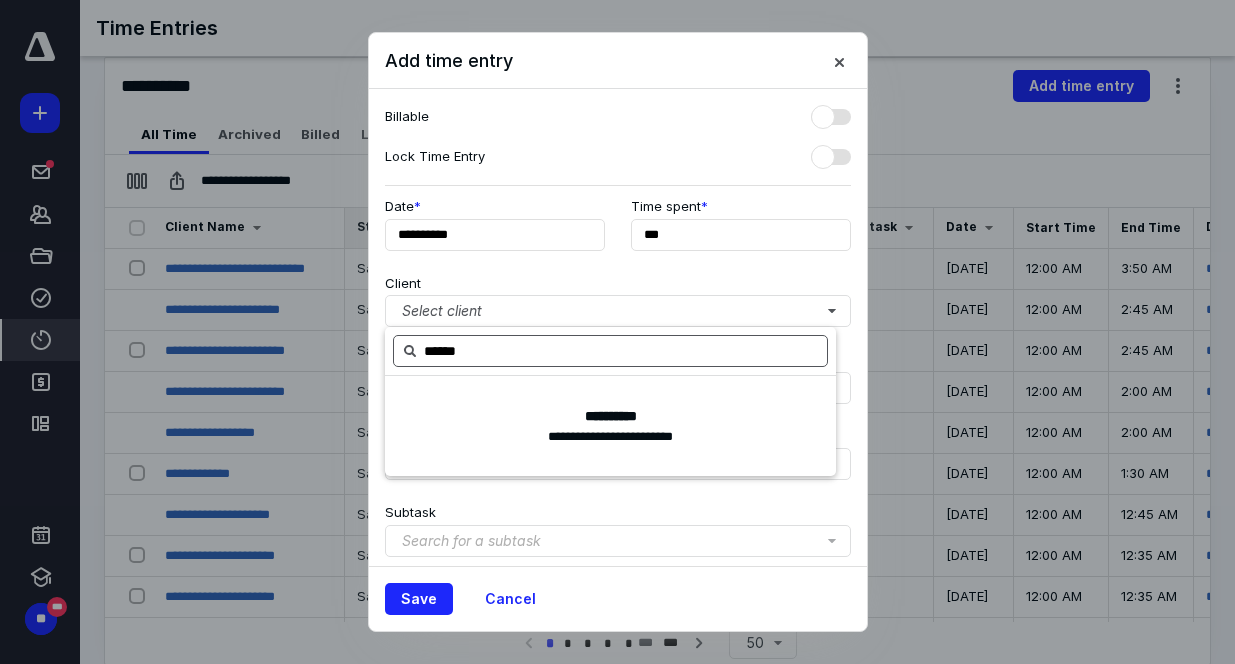 click on "******" at bounding box center (610, 351) 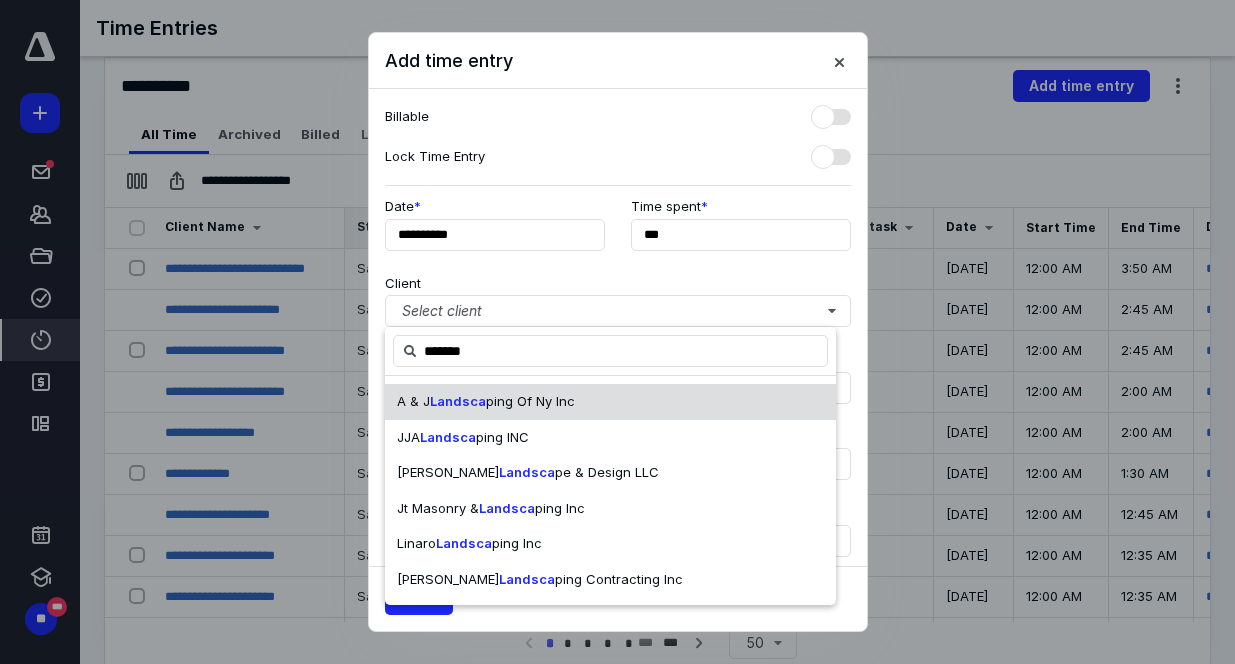 click on "Landsca" at bounding box center (458, 401) 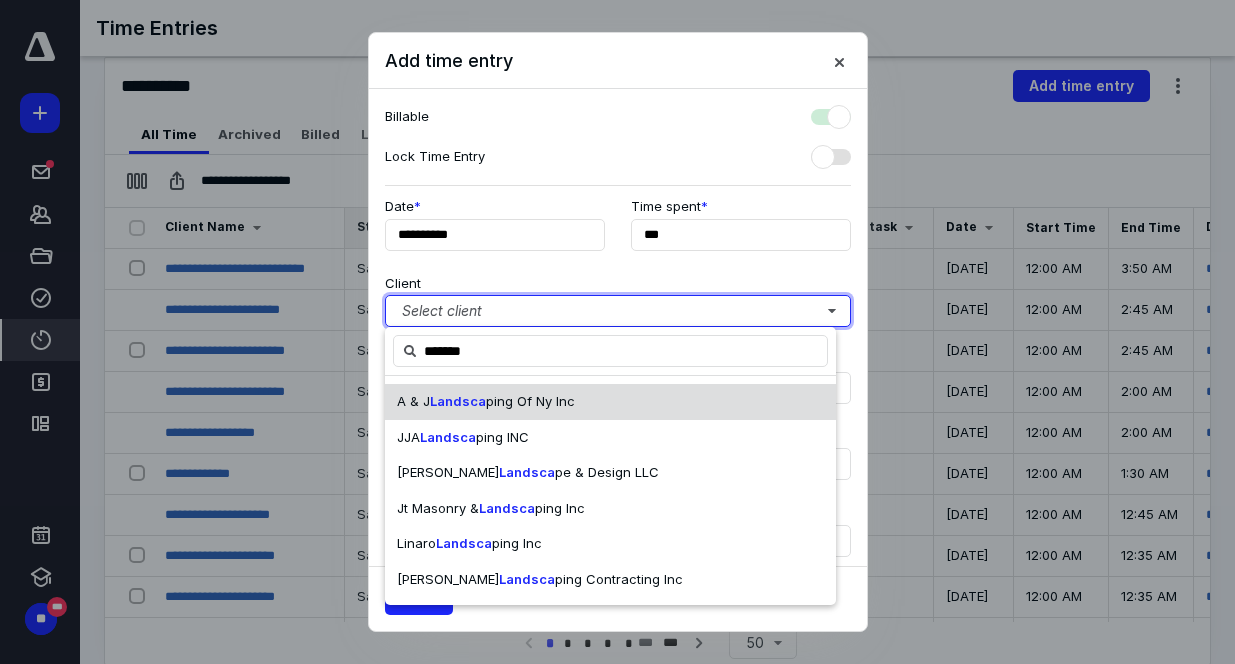 checkbox on "true" 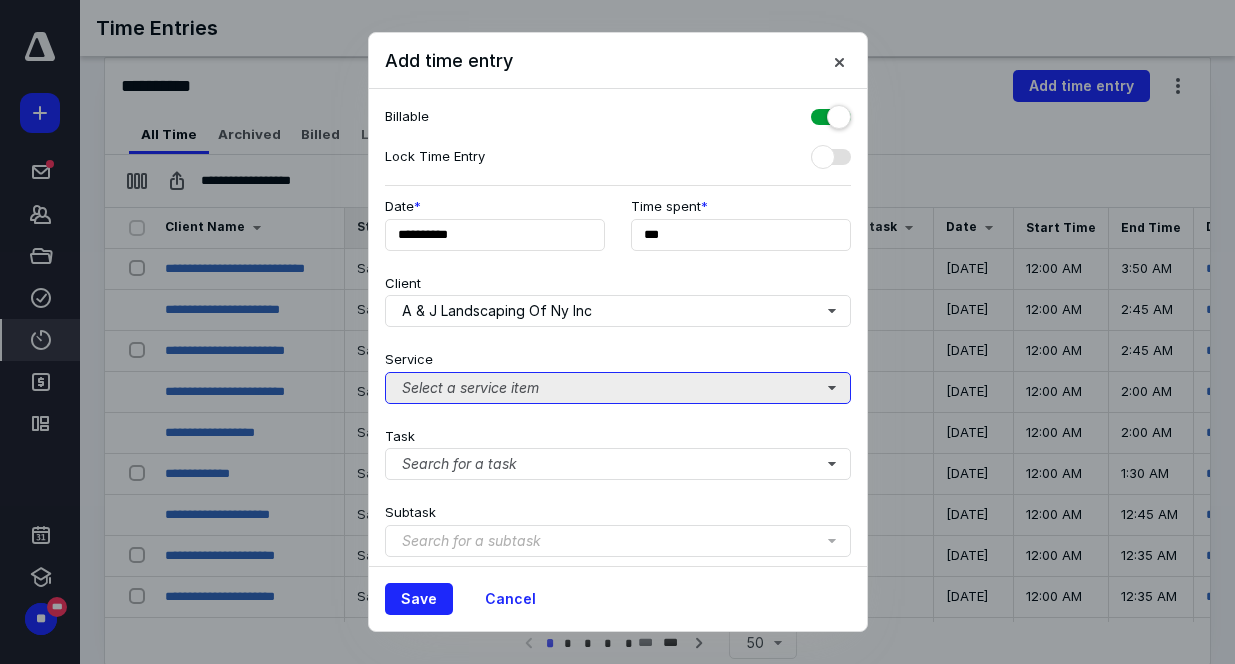 click on "Select a service item" at bounding box center (618, 388) 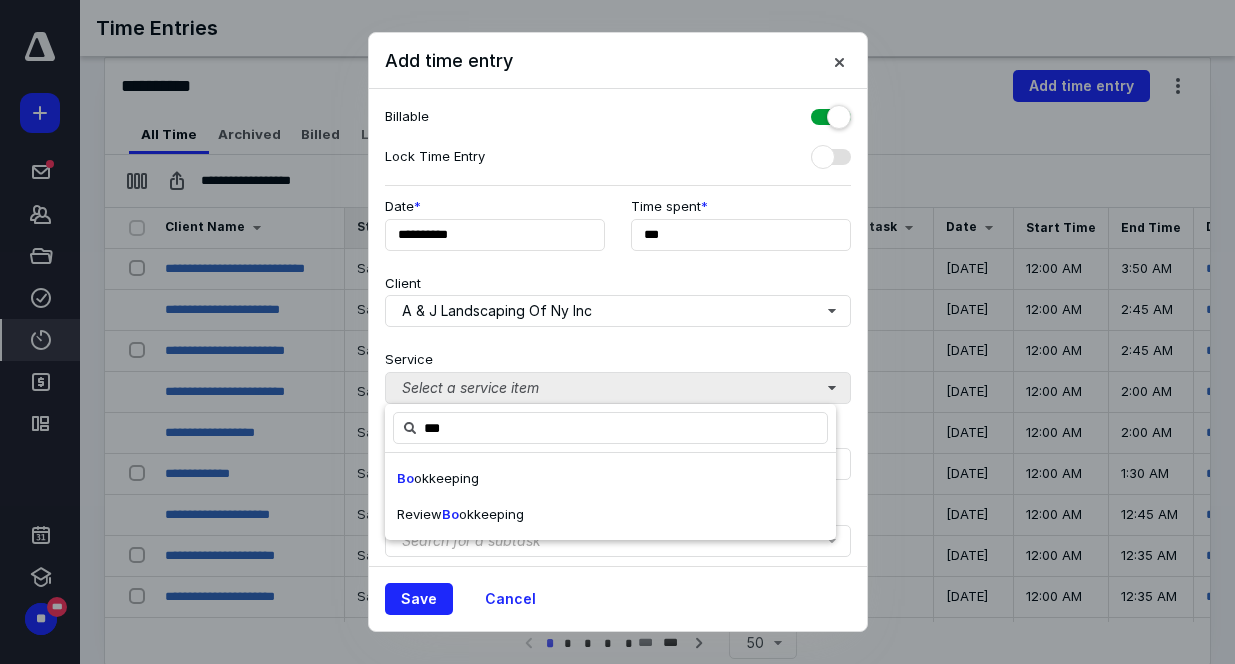type on "***" 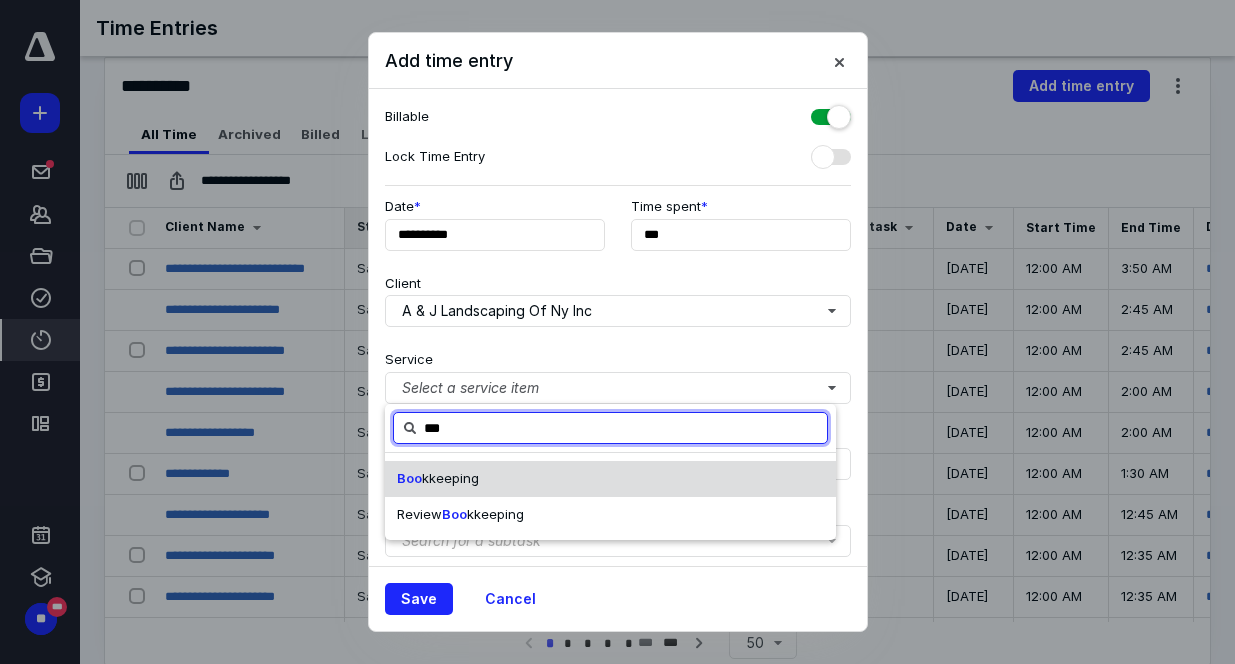 click on "kkeeping" at bounding box center [450, 478] 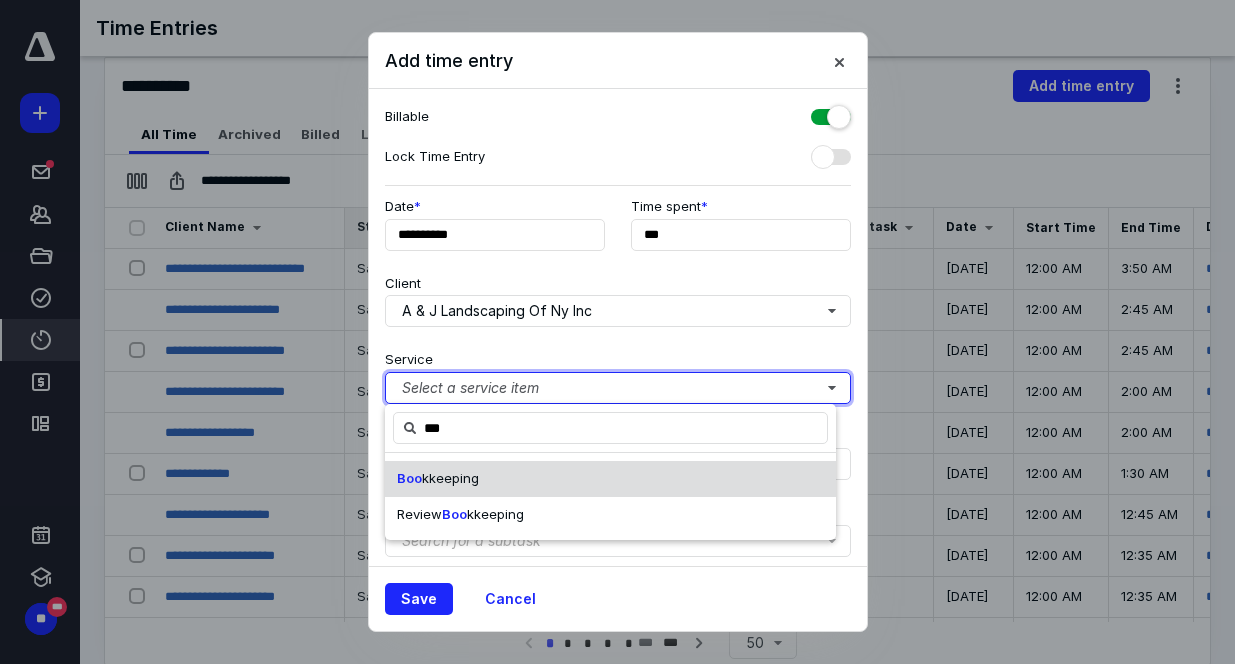 type 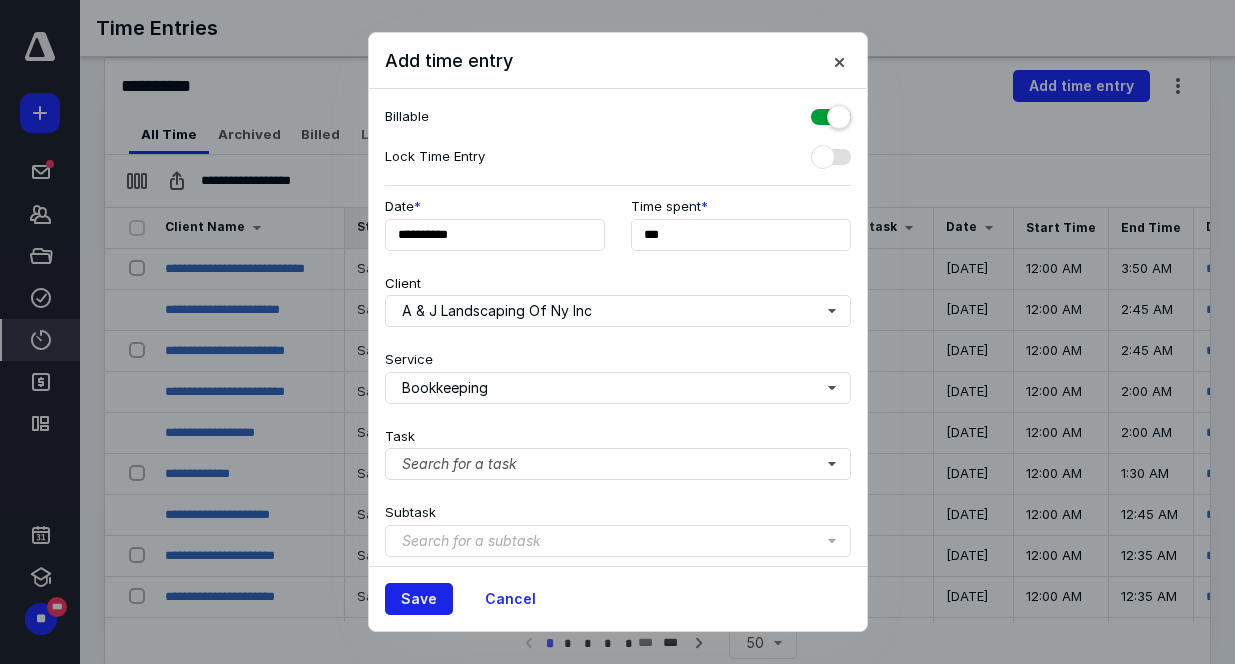 click on "Save" at bounding box center [419, 599] 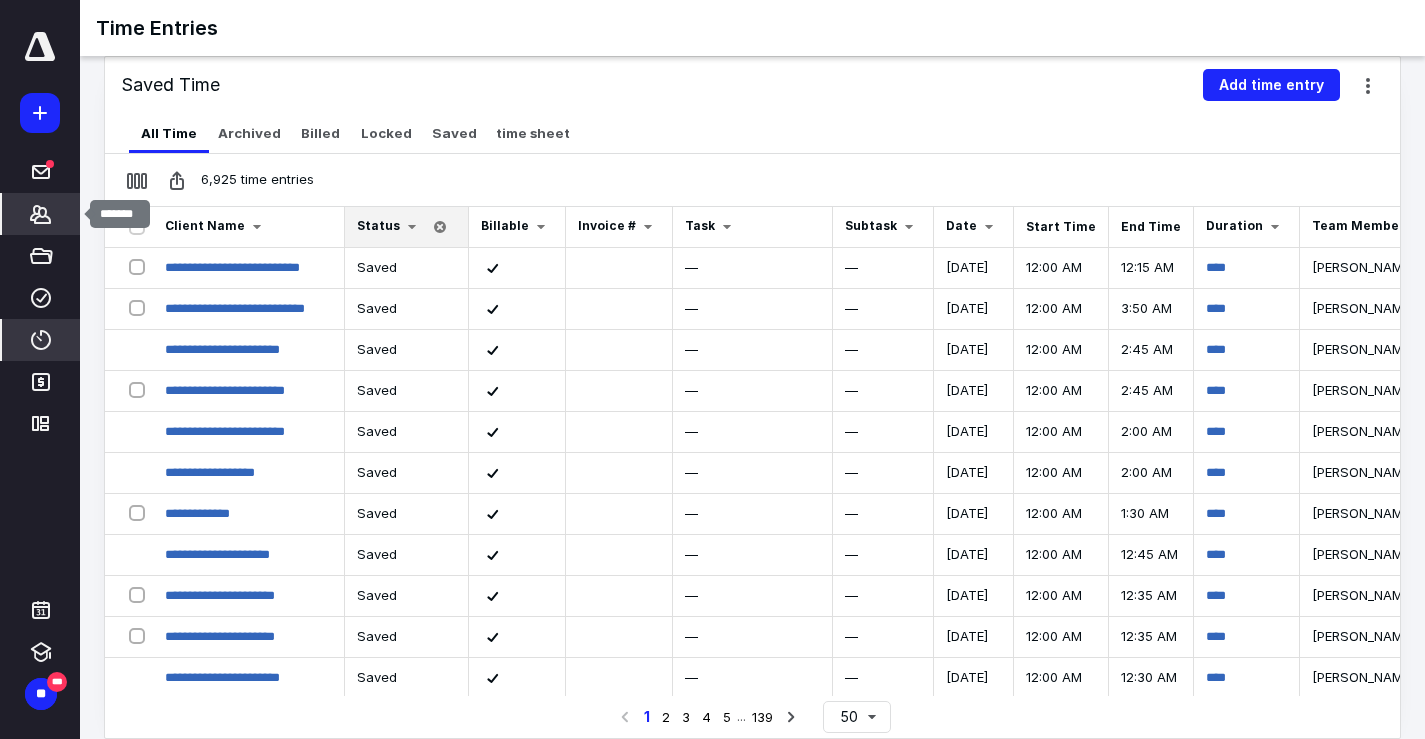 click 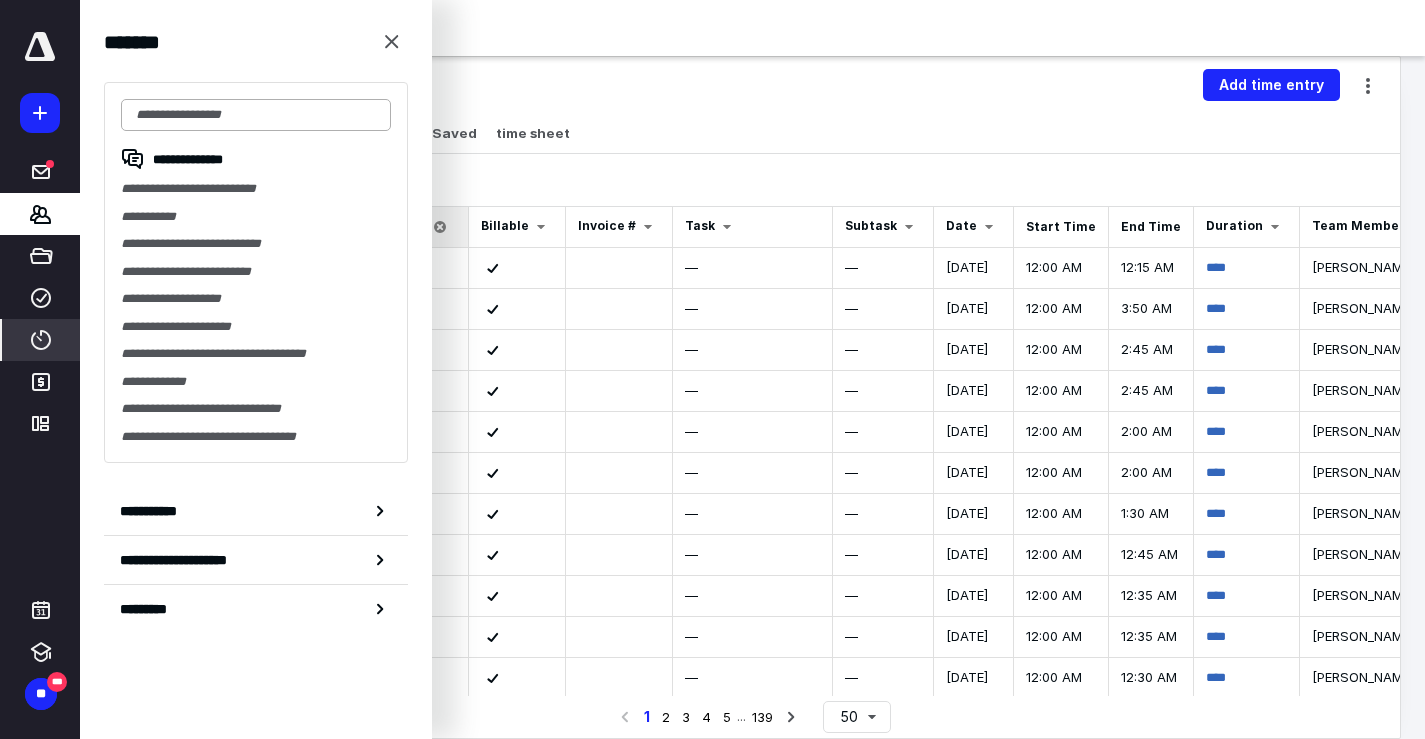 click at bounding box center [256, 115] 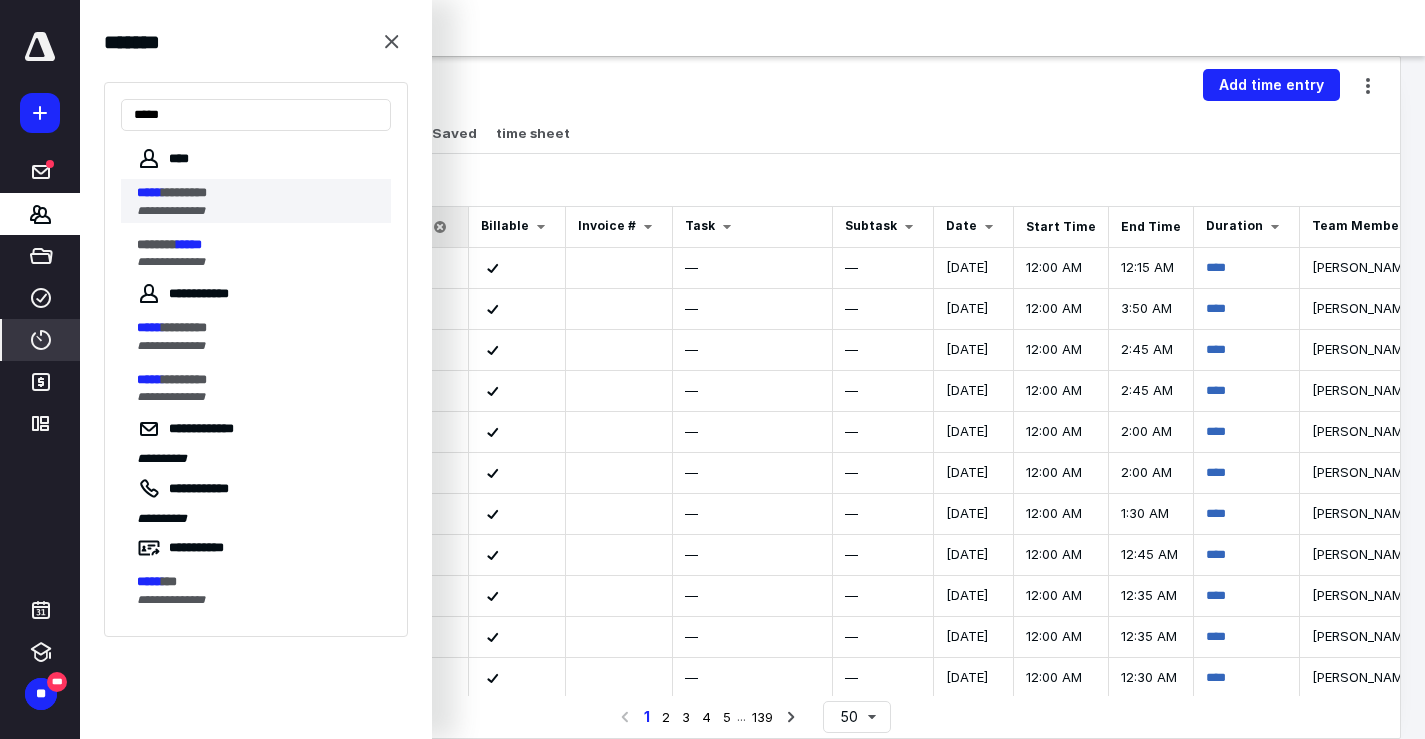 type on "*****" 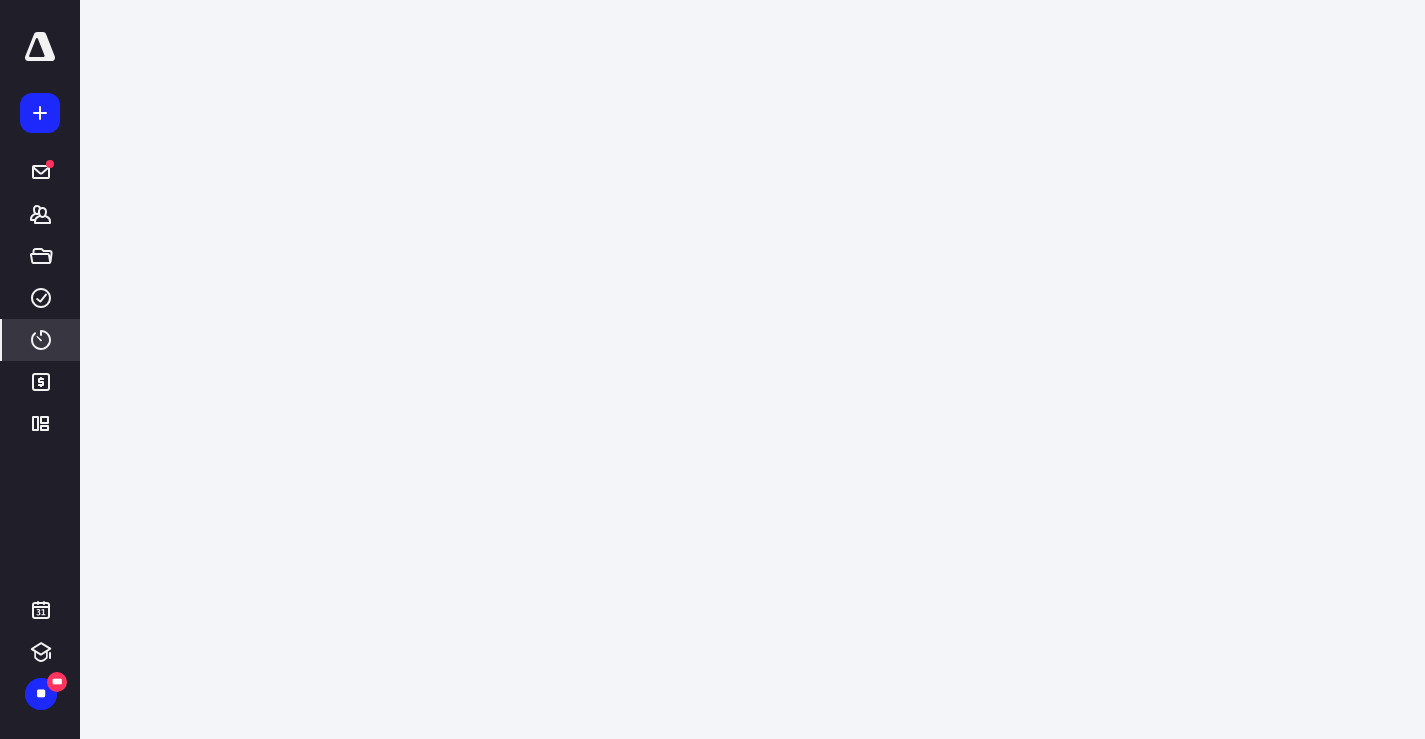 scroll, scrollTop: 0, scrollLeft: 0, axis: both 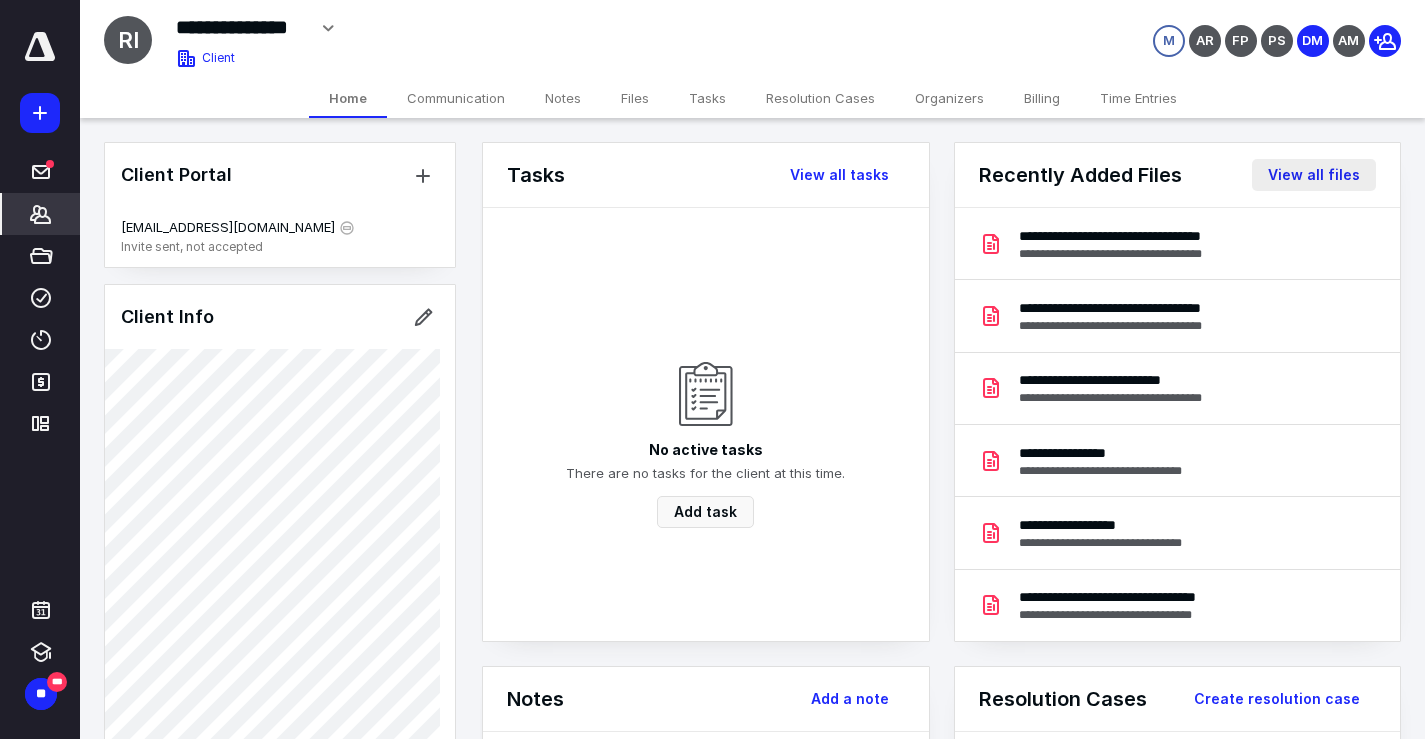 click on "View all files" at bounding box center (1314, 175) 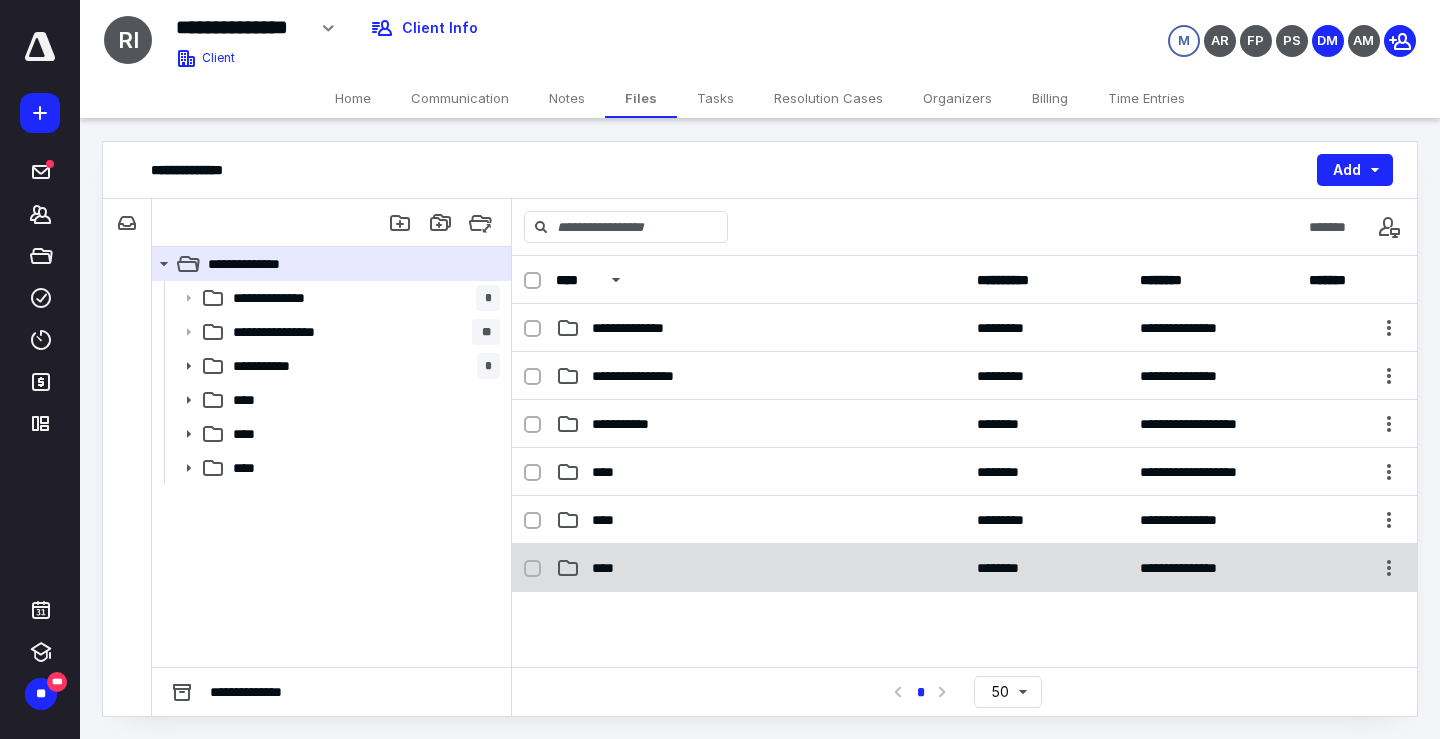 click on "**********" at bounding box center (964, 568) 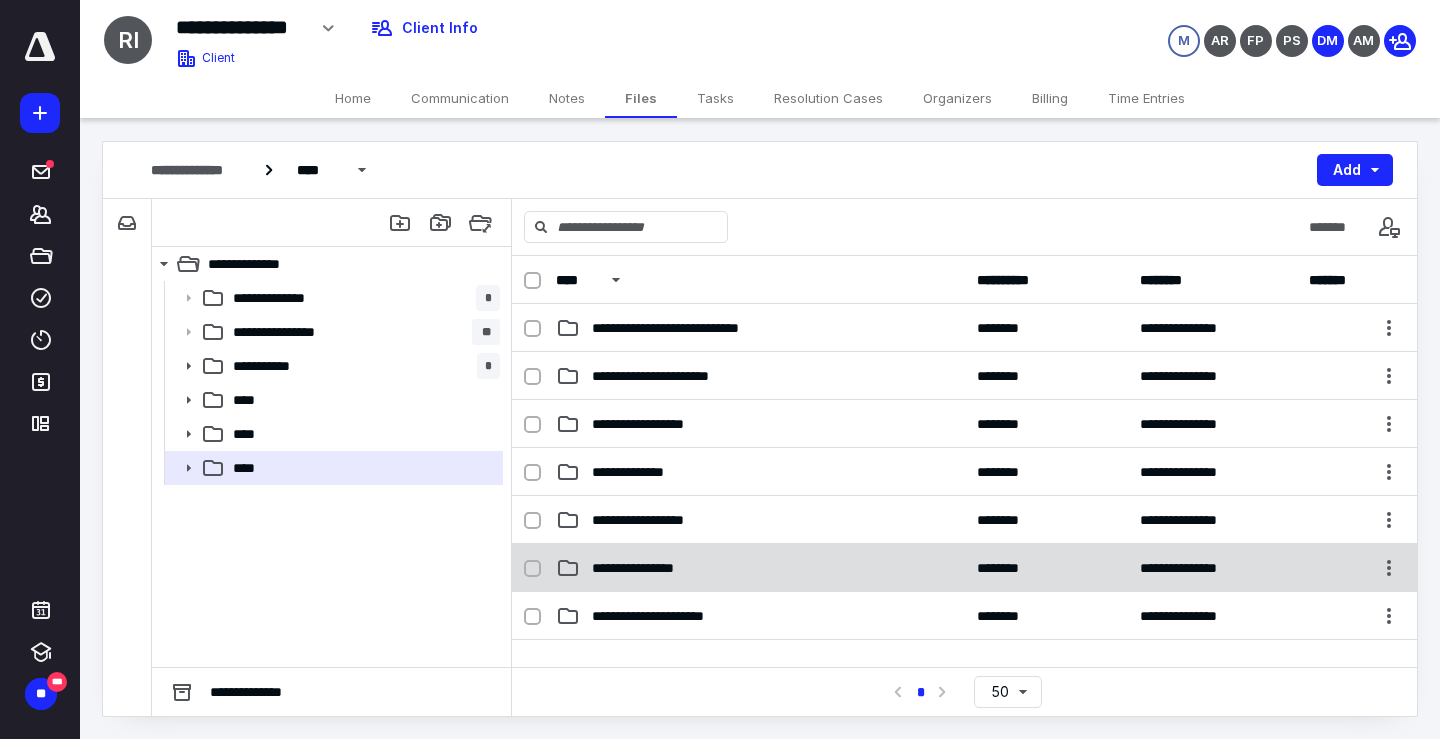 click on "**********" at bounding box center [655, 568] 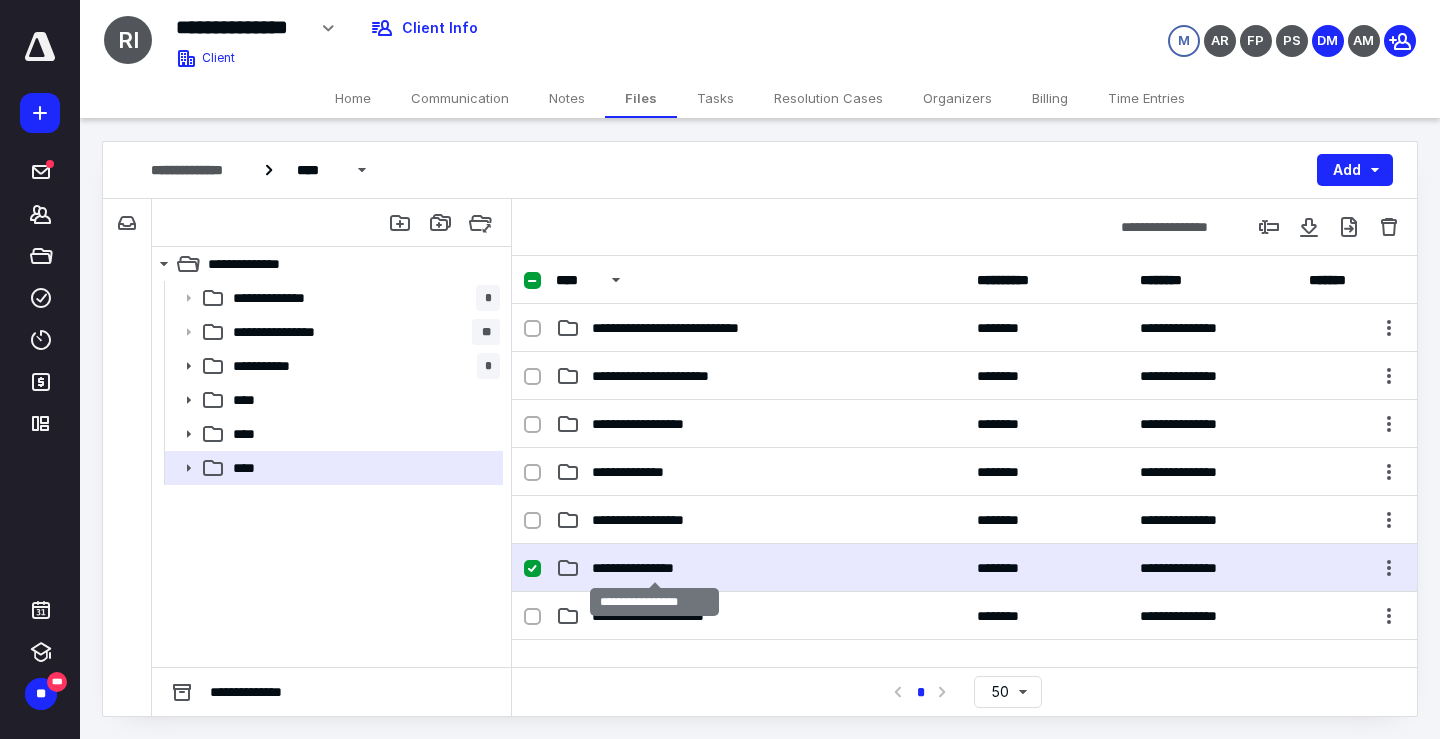 click on "**********" at bounding box center [655, 568] 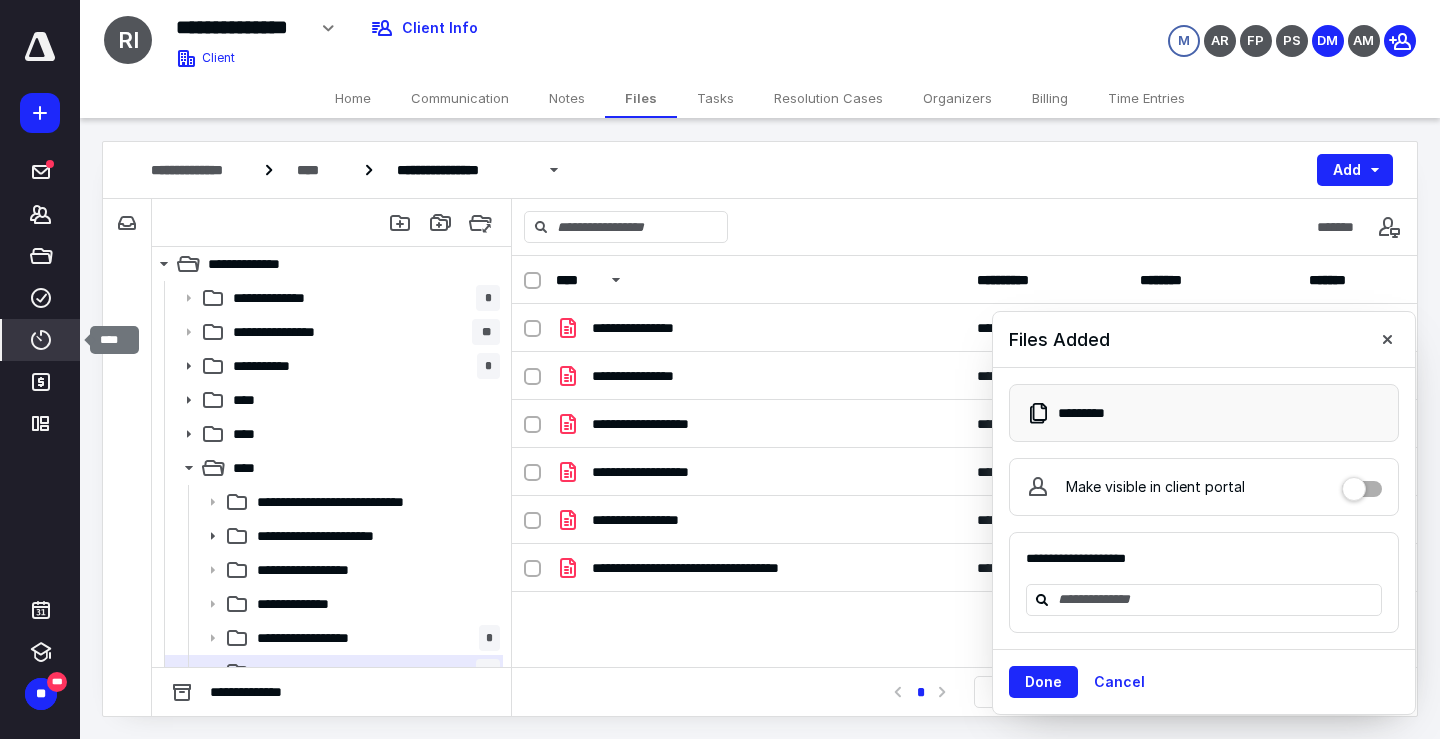 click on "****" at bounding box center [41, 340] 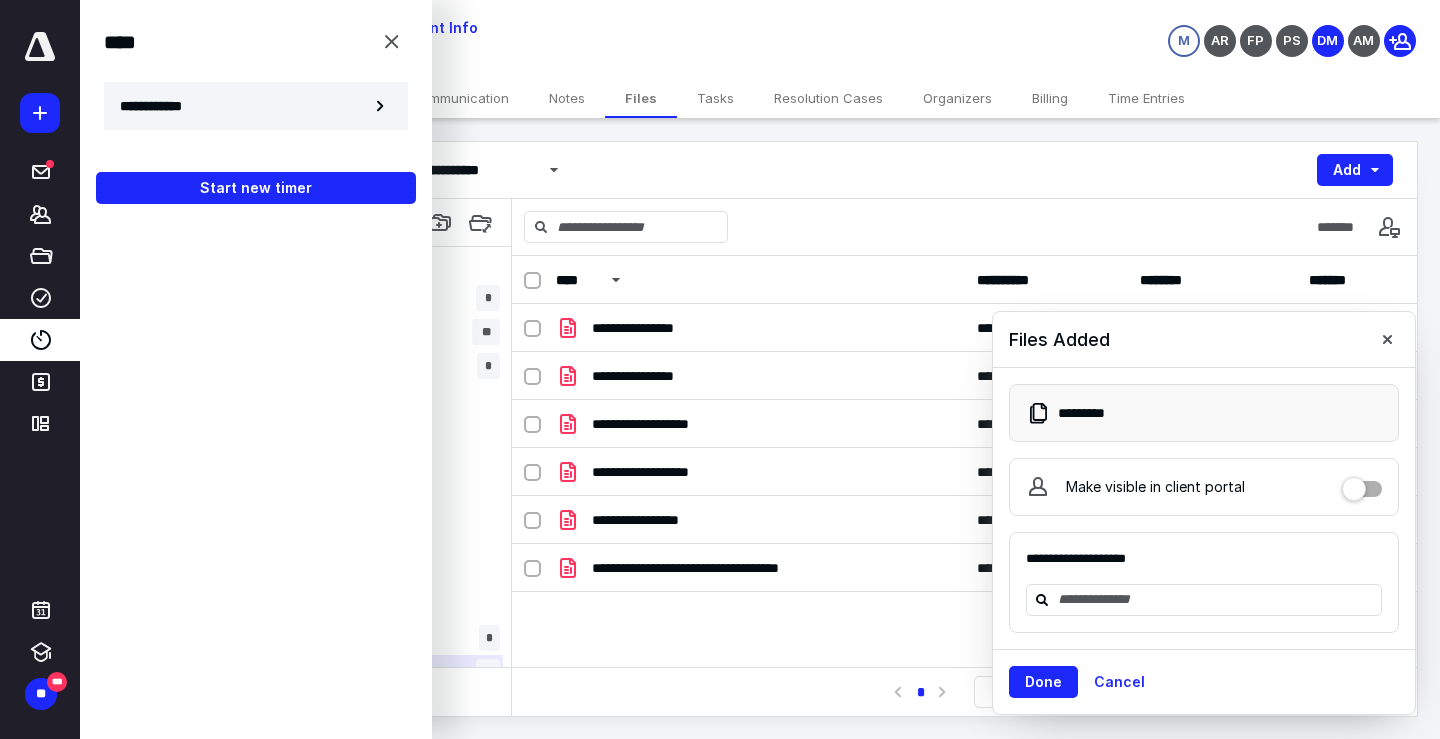 click on "**********" at bounding box center (256, 106) 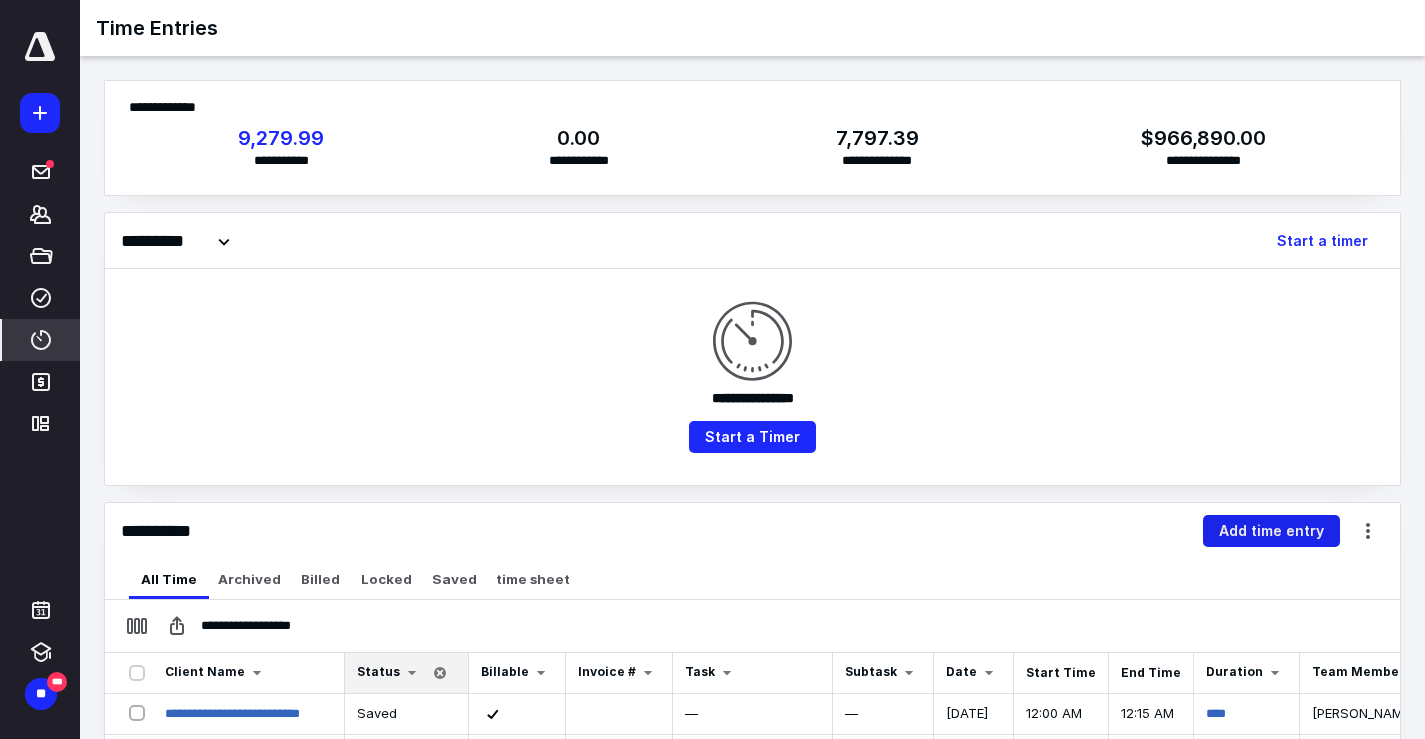 click on "Add time entry" at bounding box center [1271, 531] 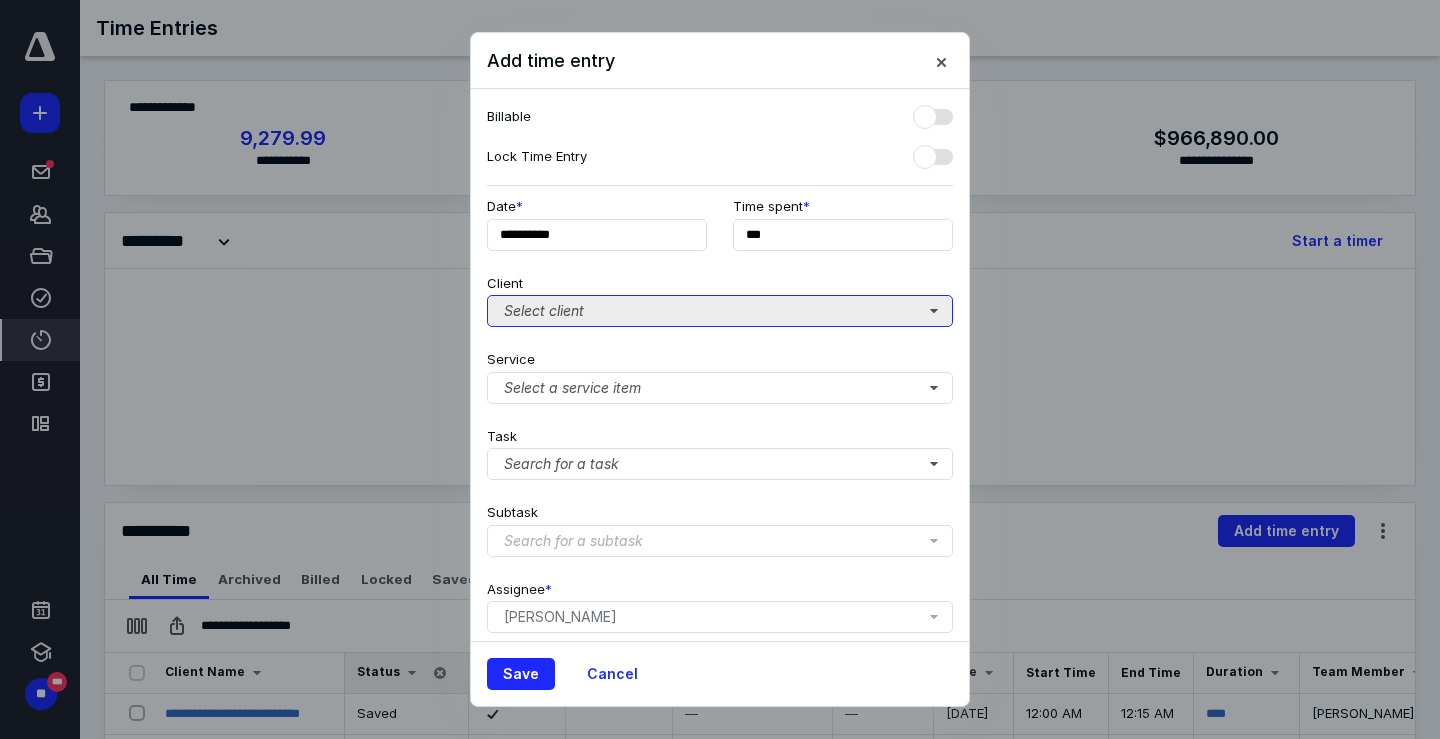 click on "Select client" at bounding box center [720, 311] 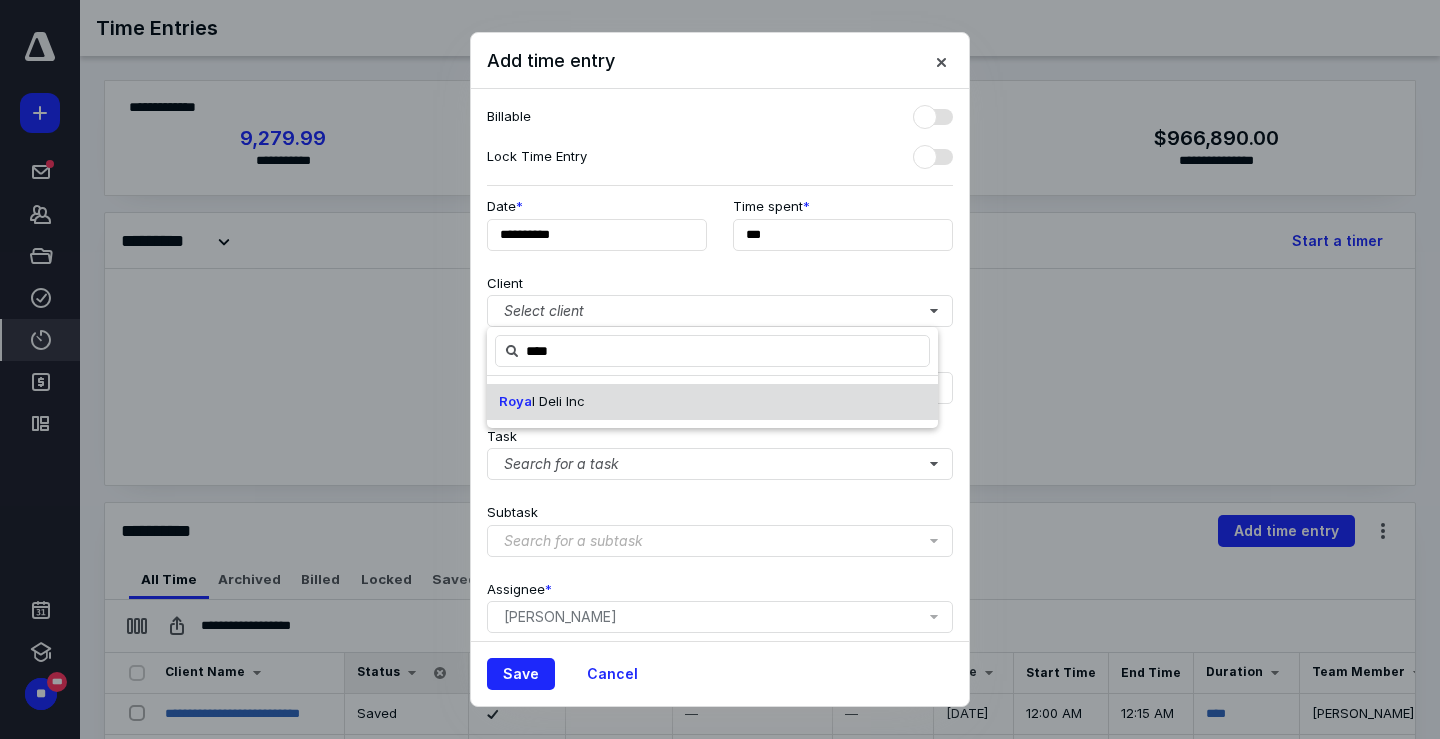 click on "Roya l Deli Inc" at bounding box center [712, 402] 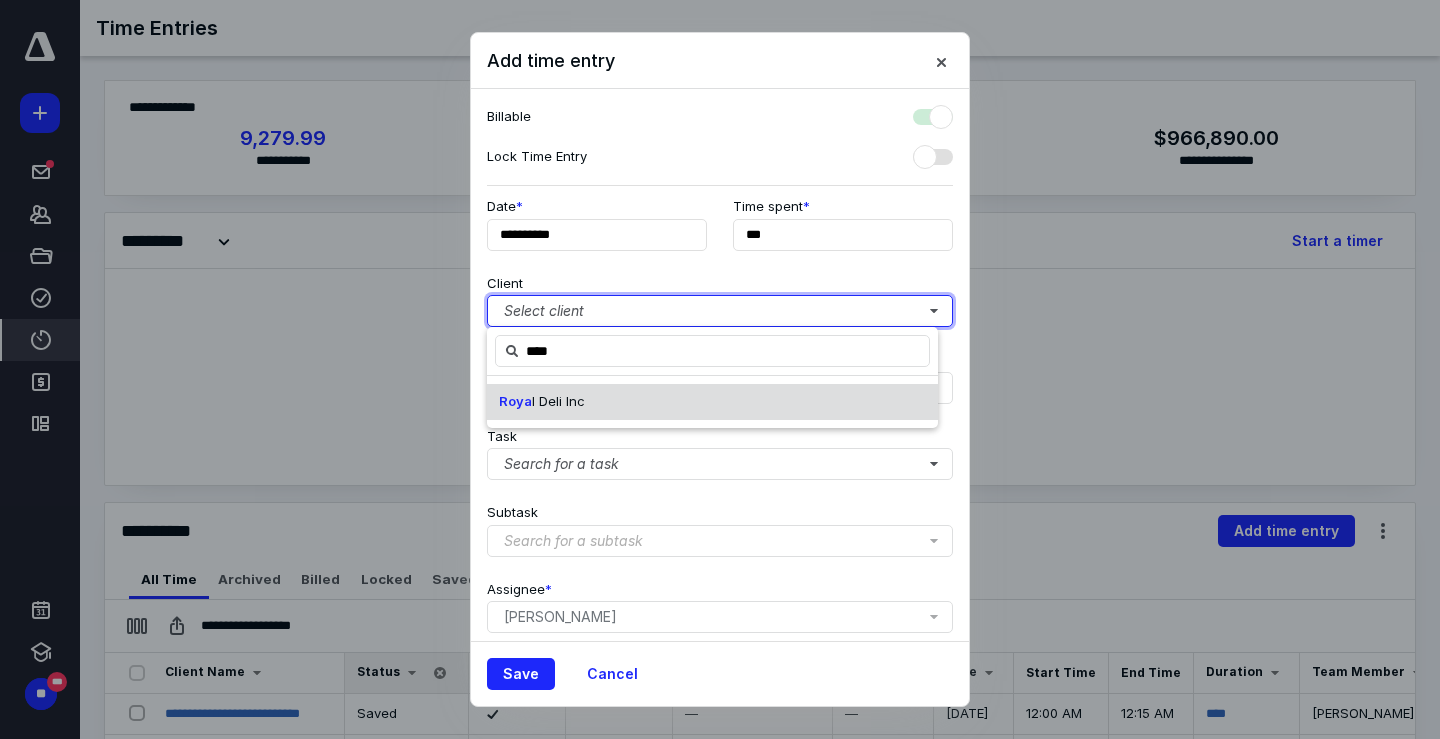 checkbox on "true" 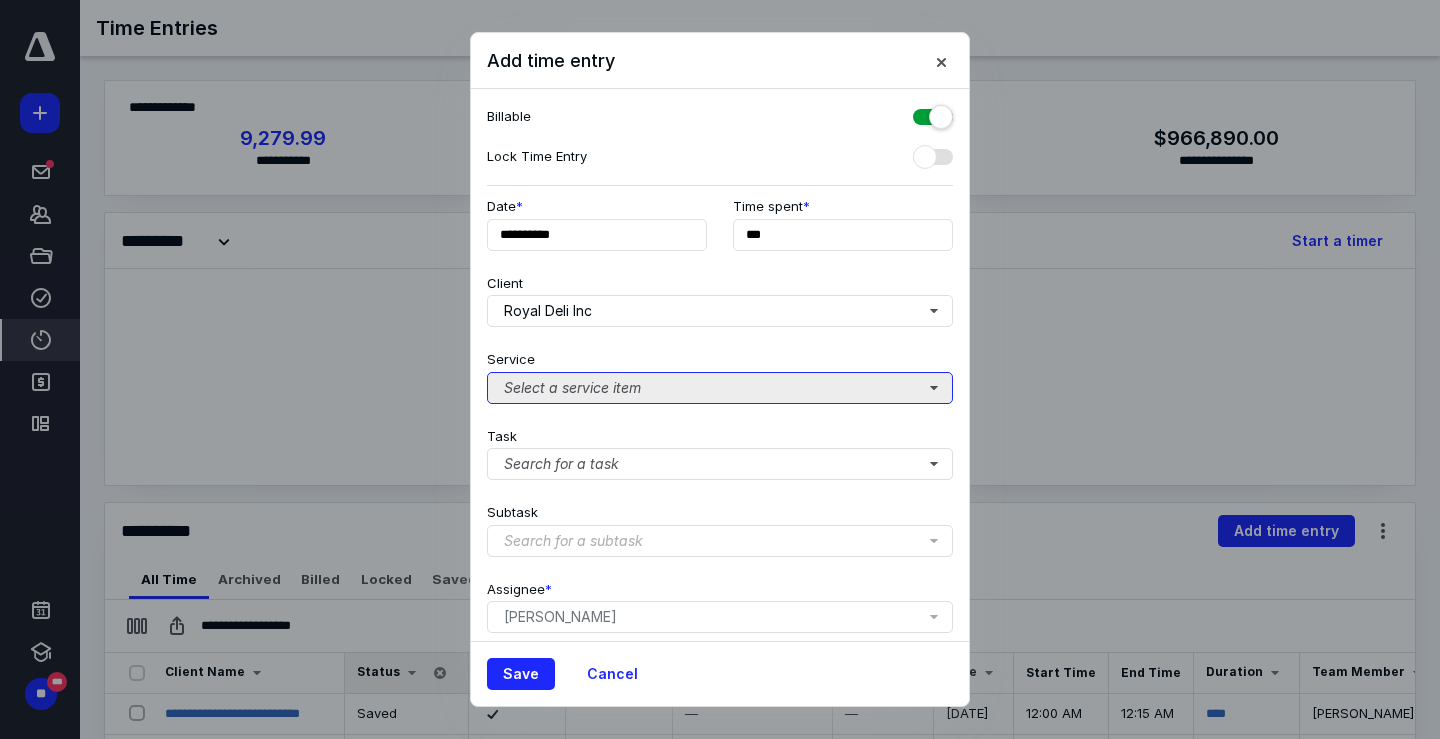 click on "Select a service item" at bounding box center (720, 388) 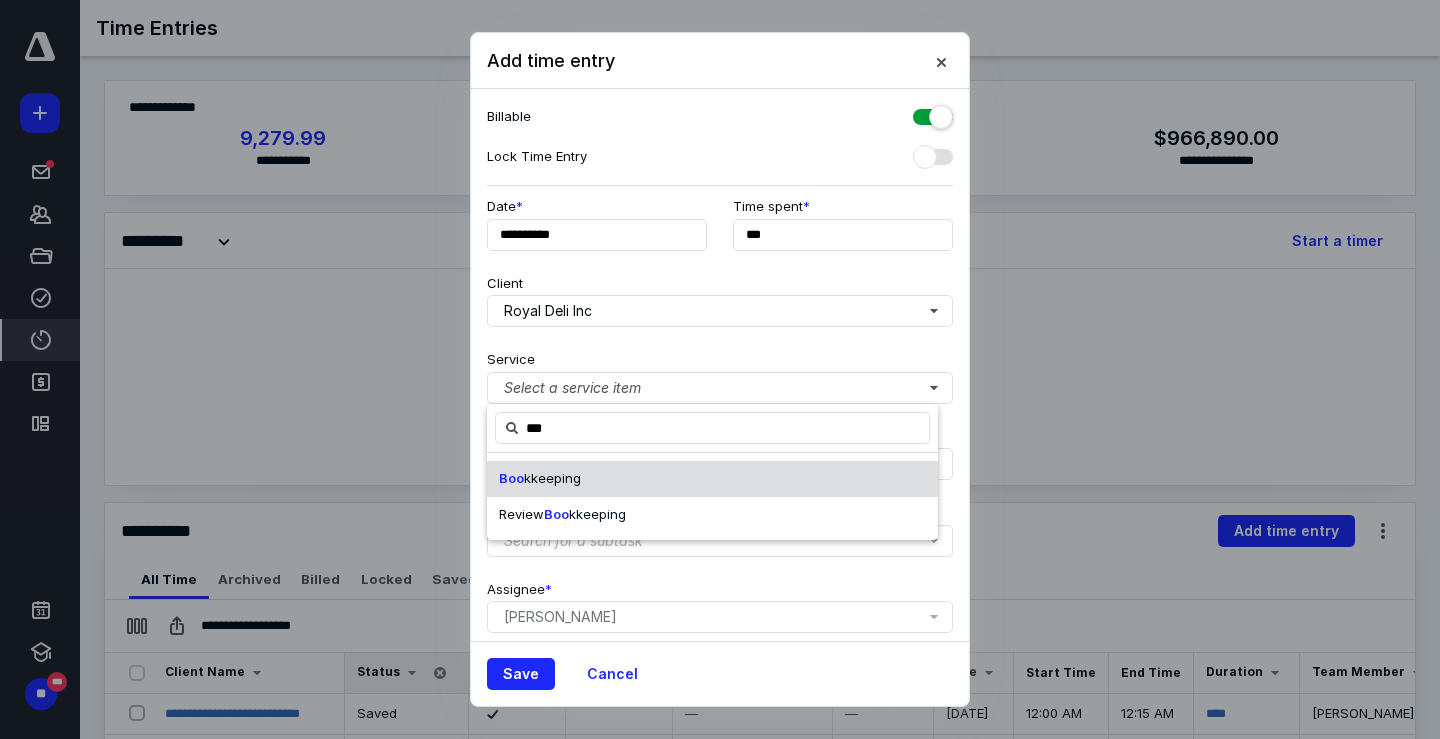 click on "kkeeping" at bounding box center (552, 478) 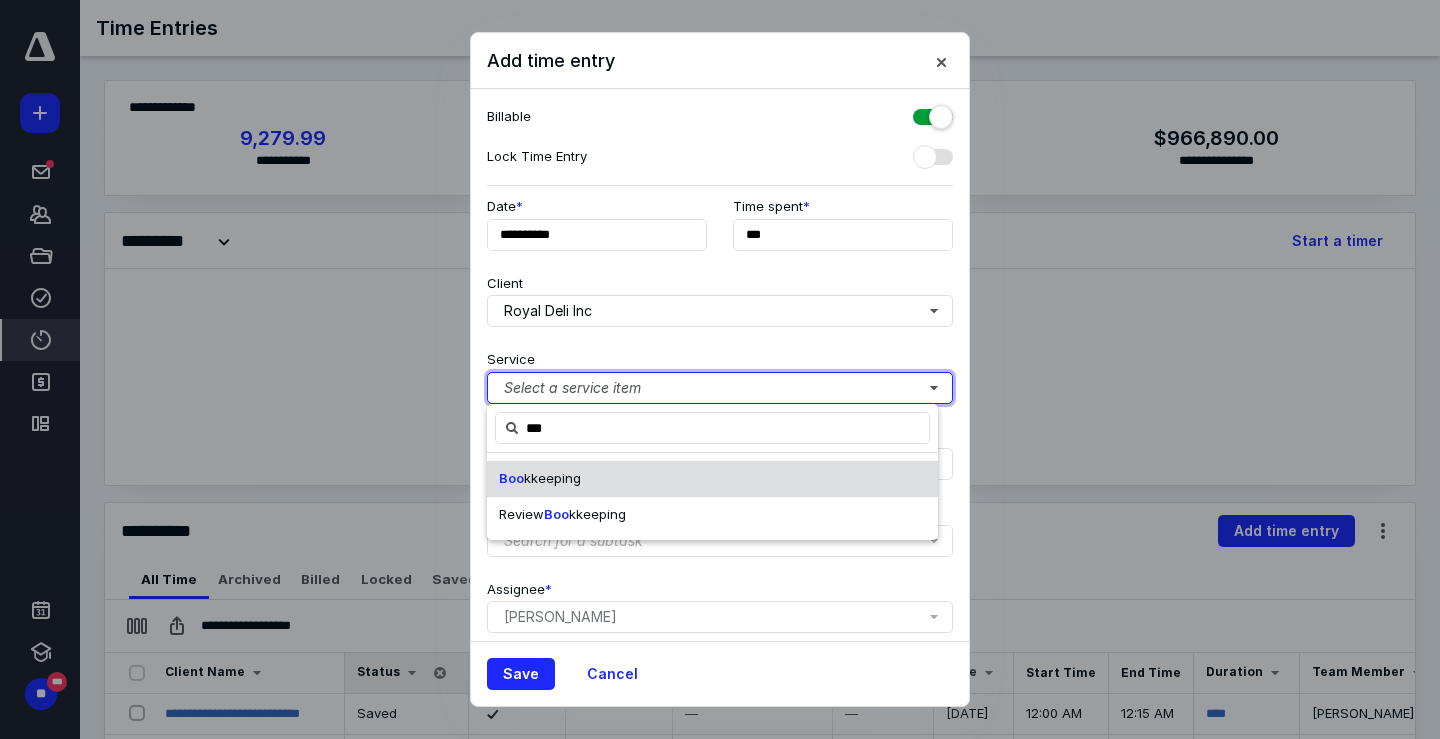 type 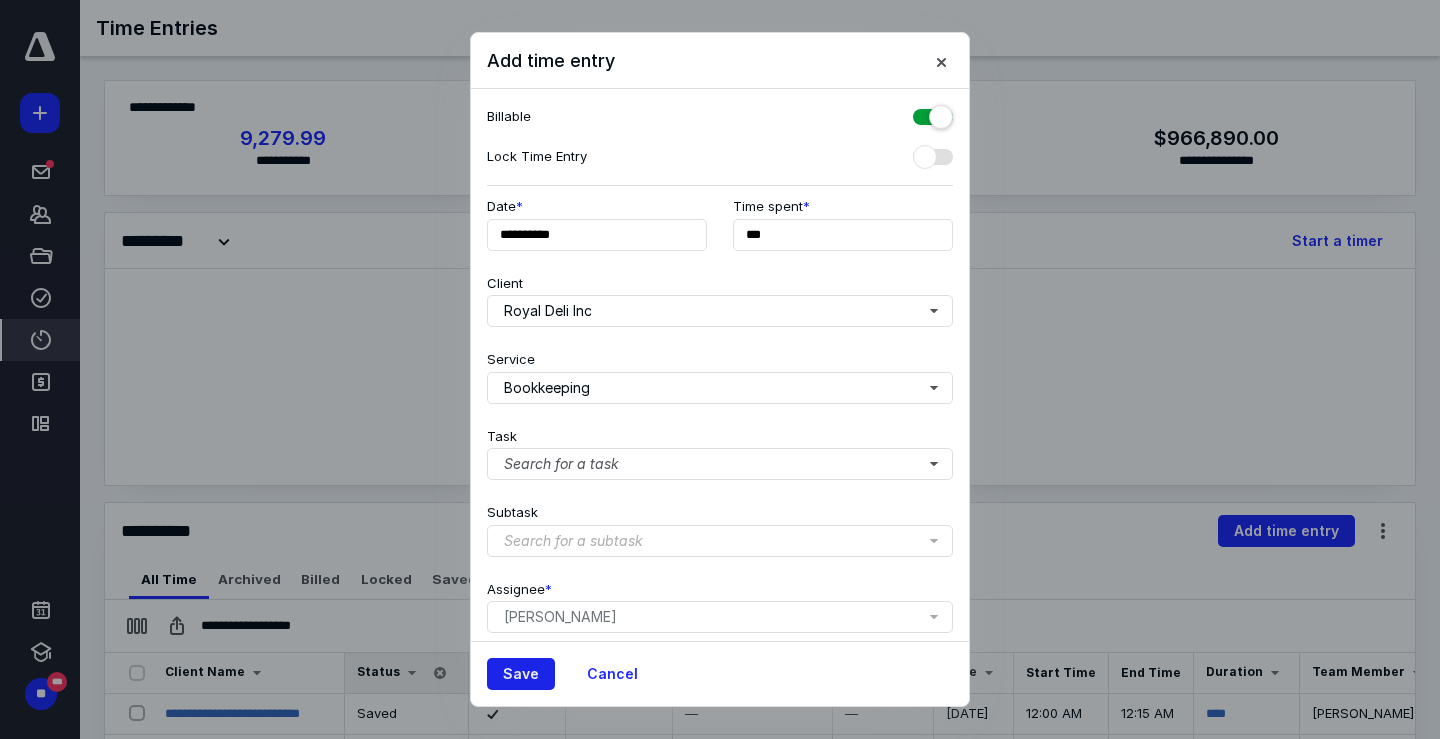 click on "Save" at bounding box center [521, 674] 